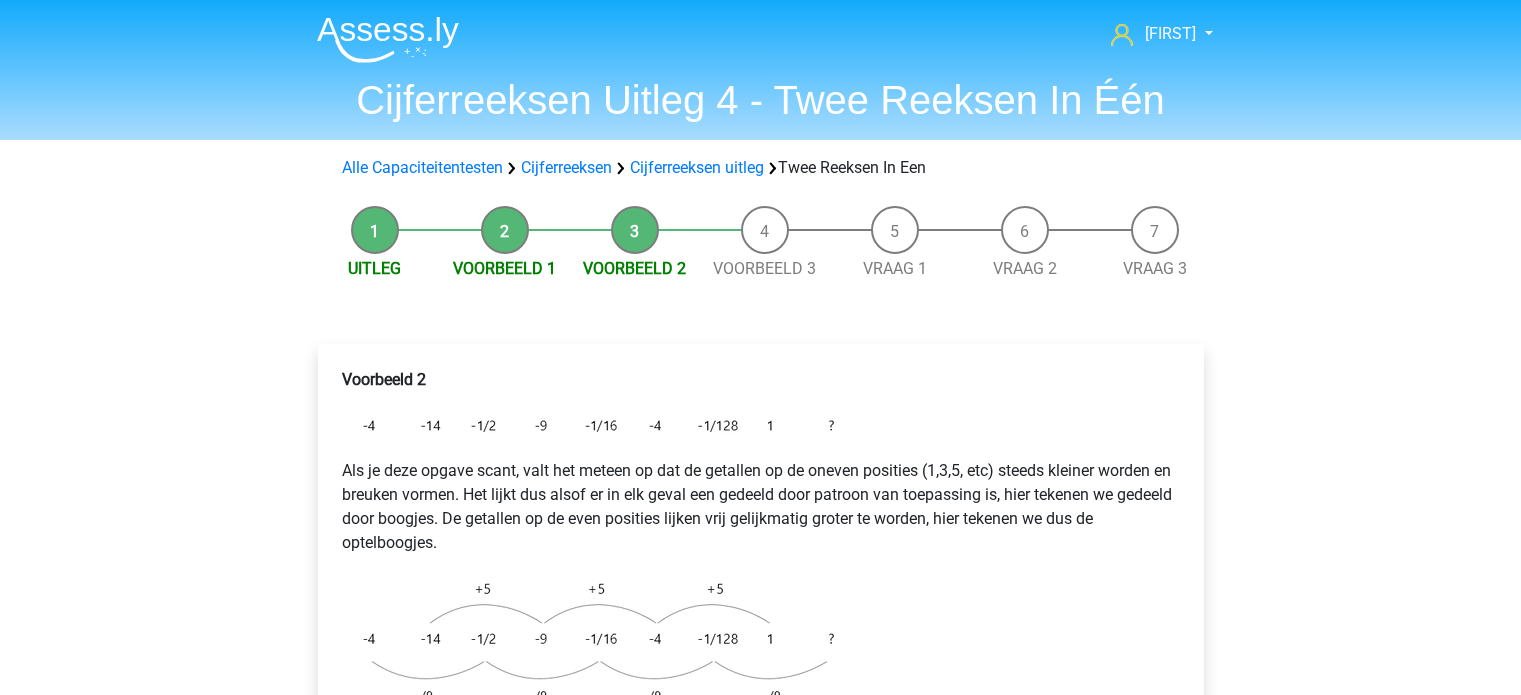 scroll, scrollTop: 0, scrollLeft: 0, axis: both 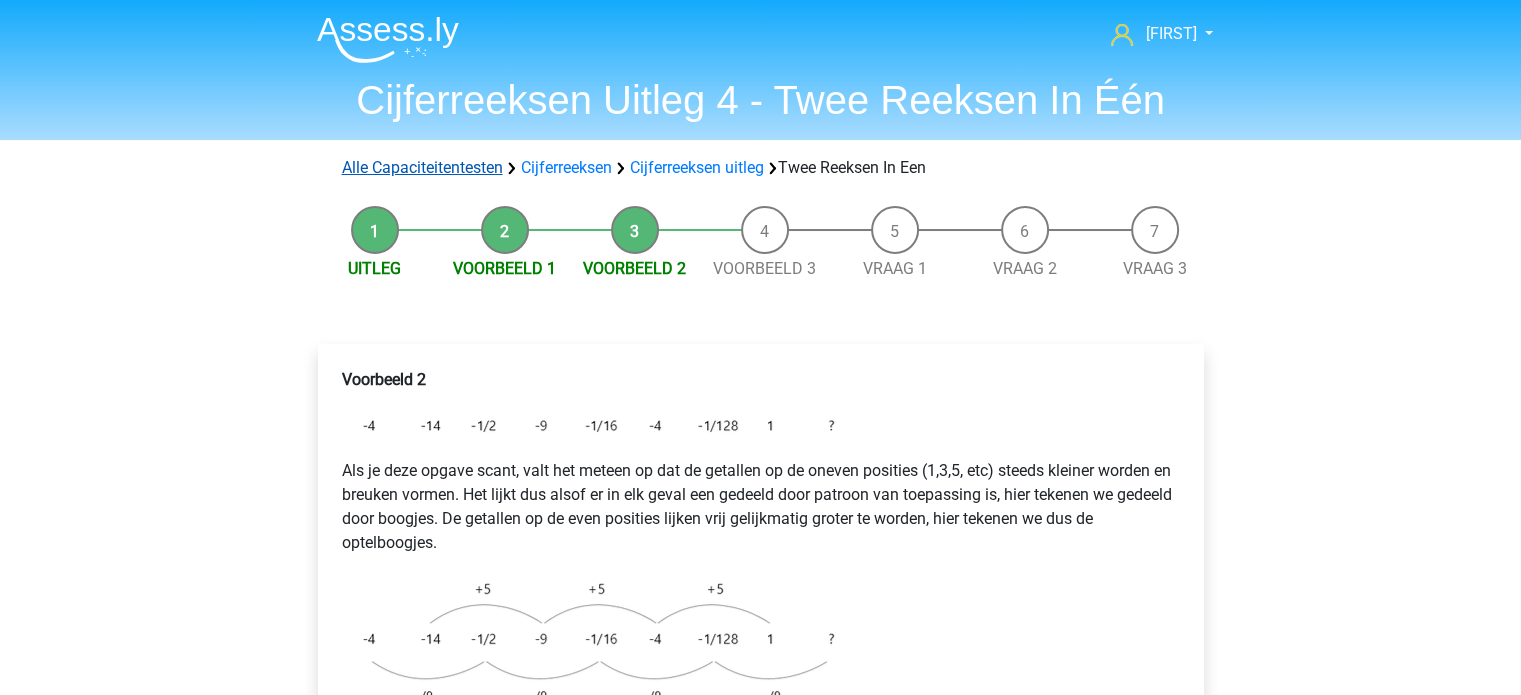 click on "Alle Capaciteitentesten" at bounding box center [422, 167] 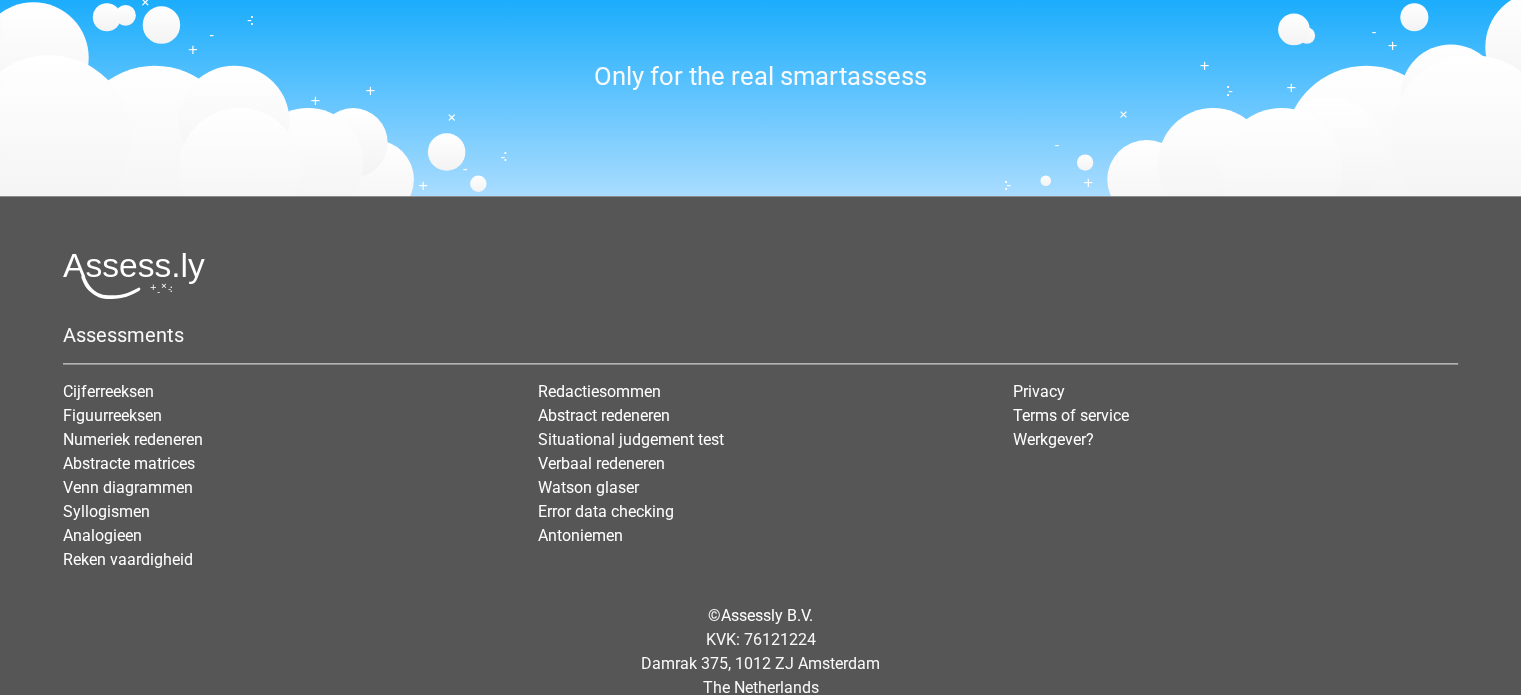 scroll, scrollTop: 2472, scrollLeft: 0, axis: vertical 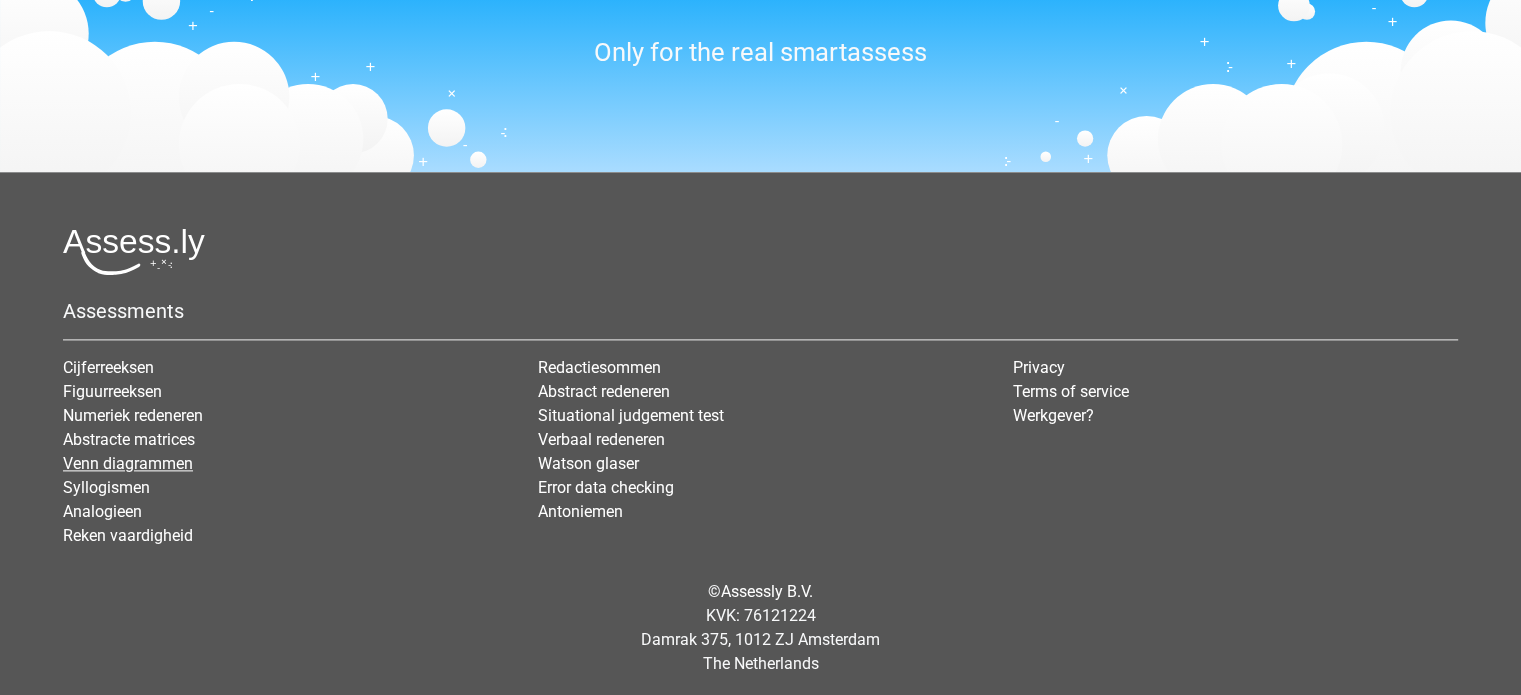 click on "Venn diagrammen" at bounding box center [128, 463] 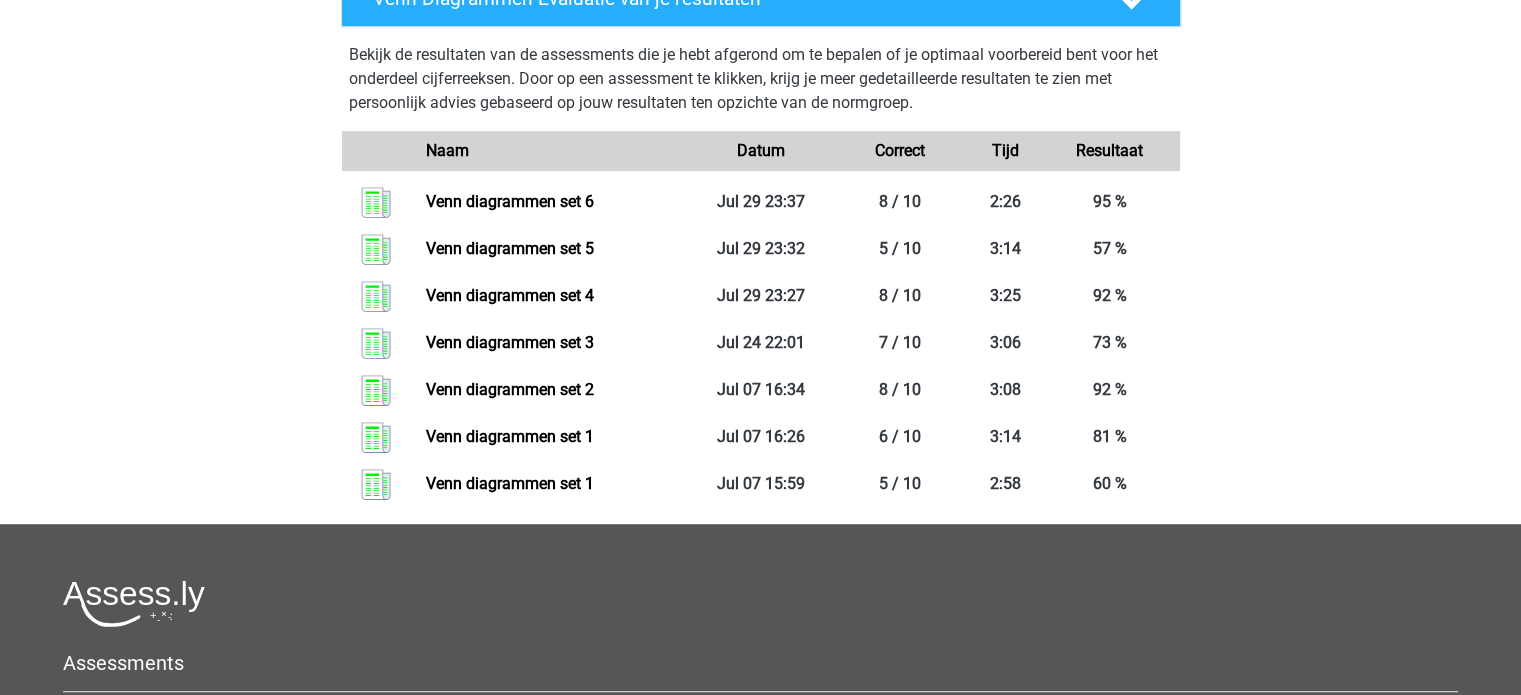 scroll, scrollTop: 608, scrollLeft: 0, axis: vertical 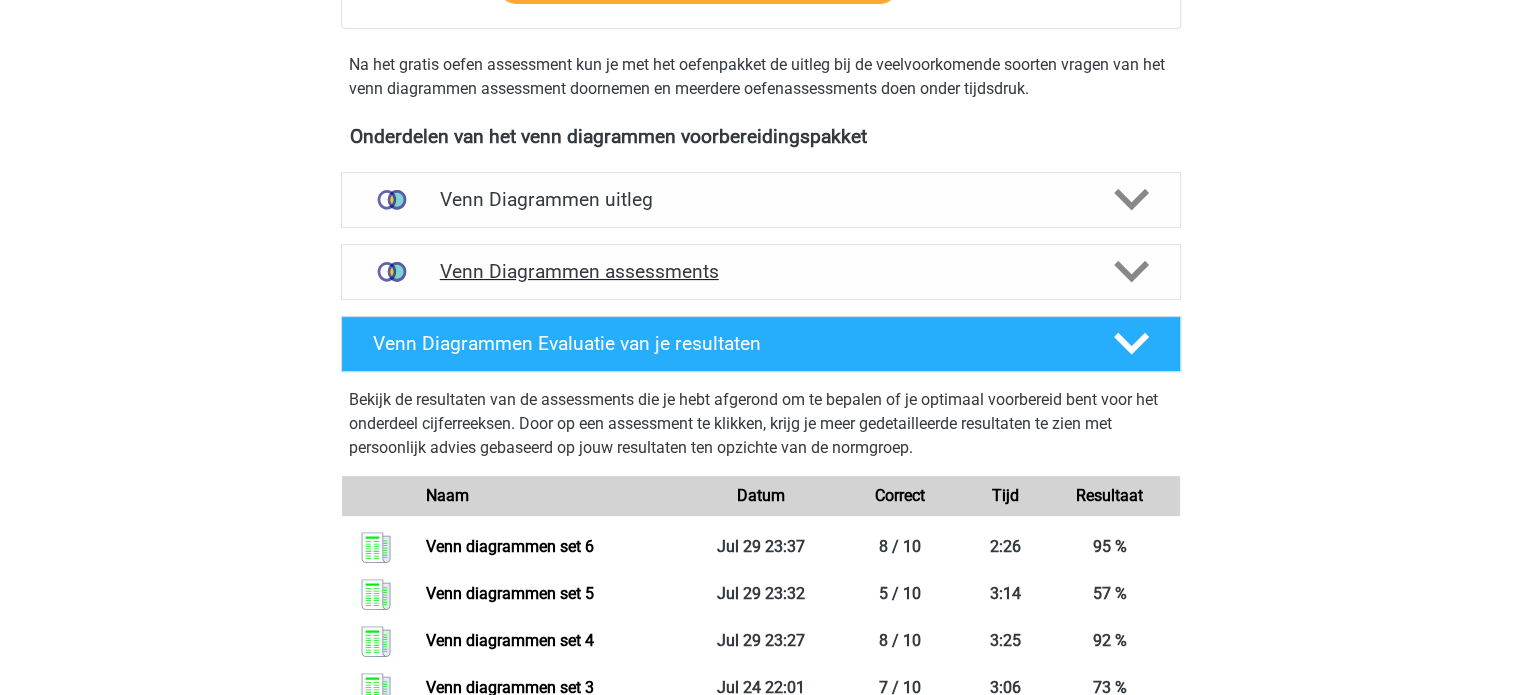 click on "Venn Diagrammen assessments" at bounding box center [761, 272] 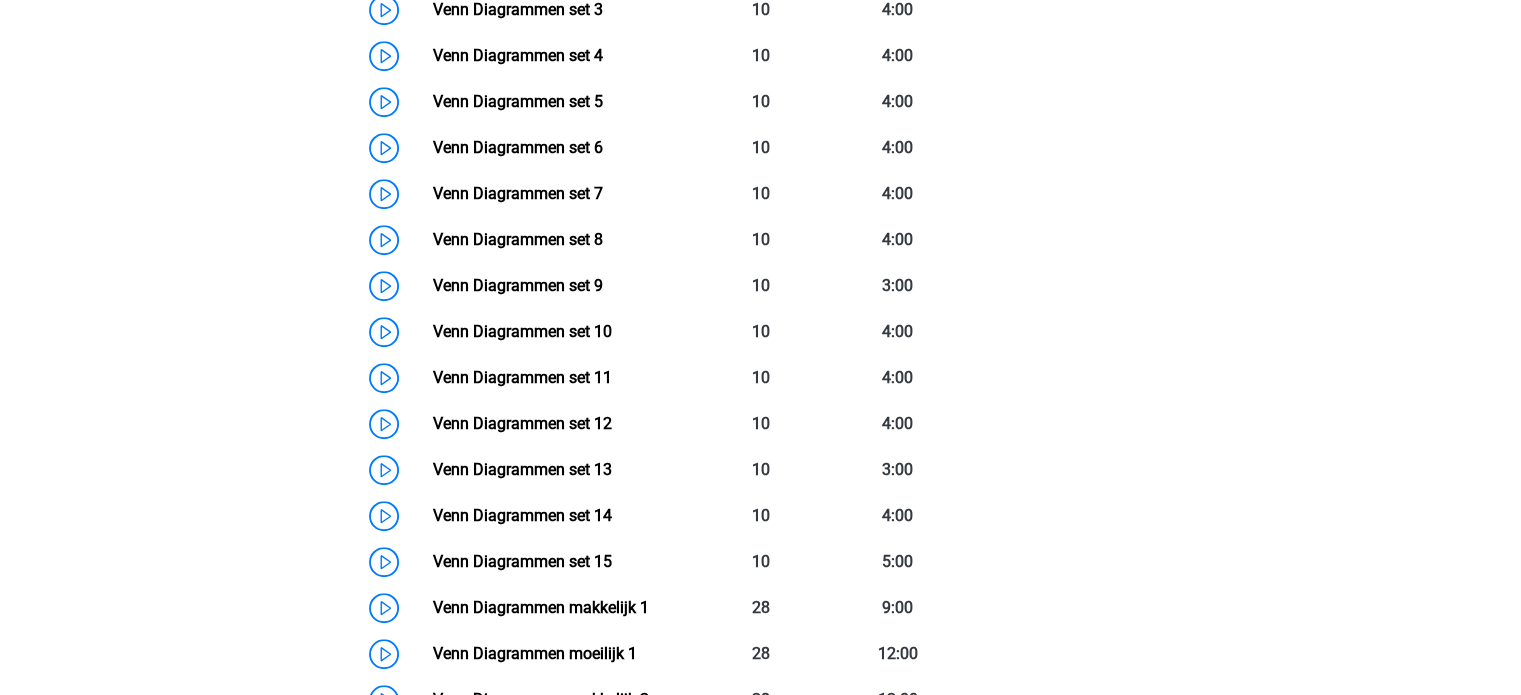 scroll, scrollTop: 1108, scrollLeft: 0, axis: vertical 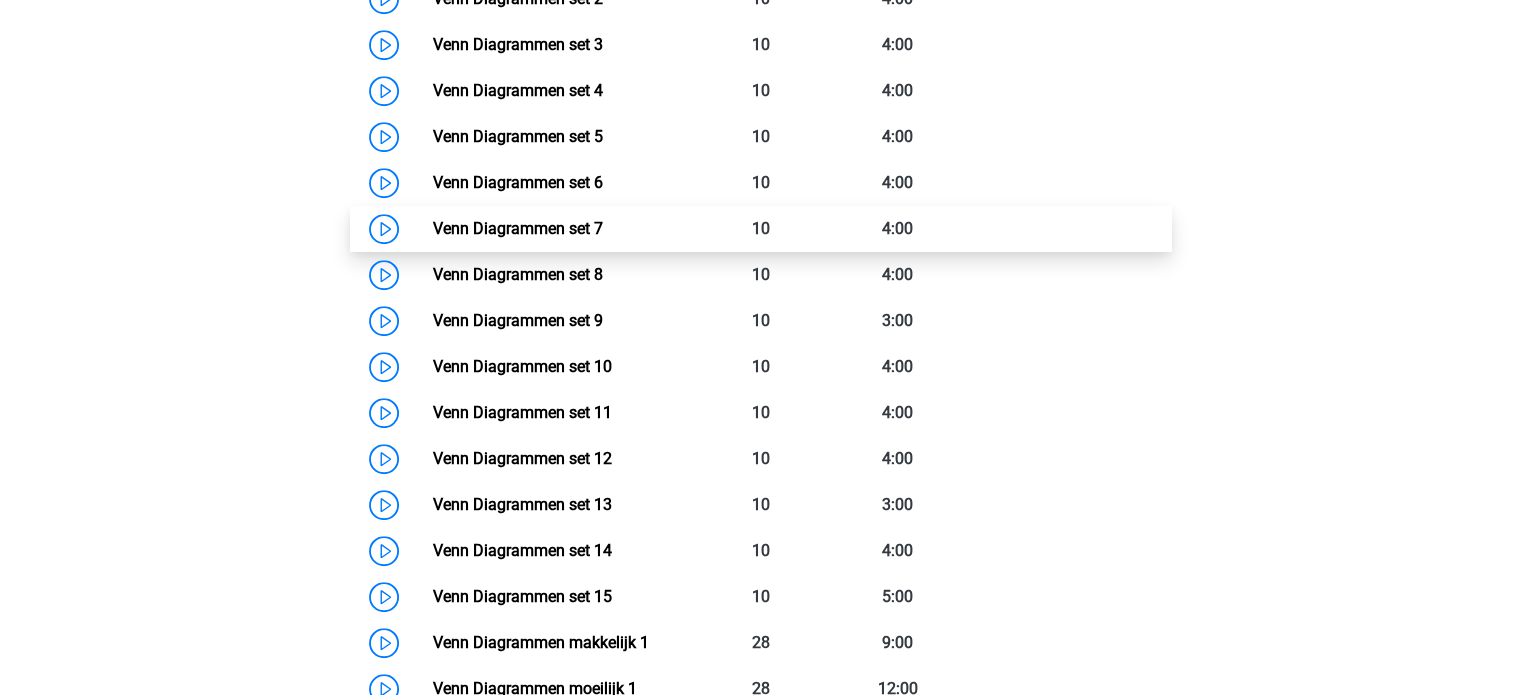 click on "Venn Diagrammen
set 7" at bounding box center (518, 228) 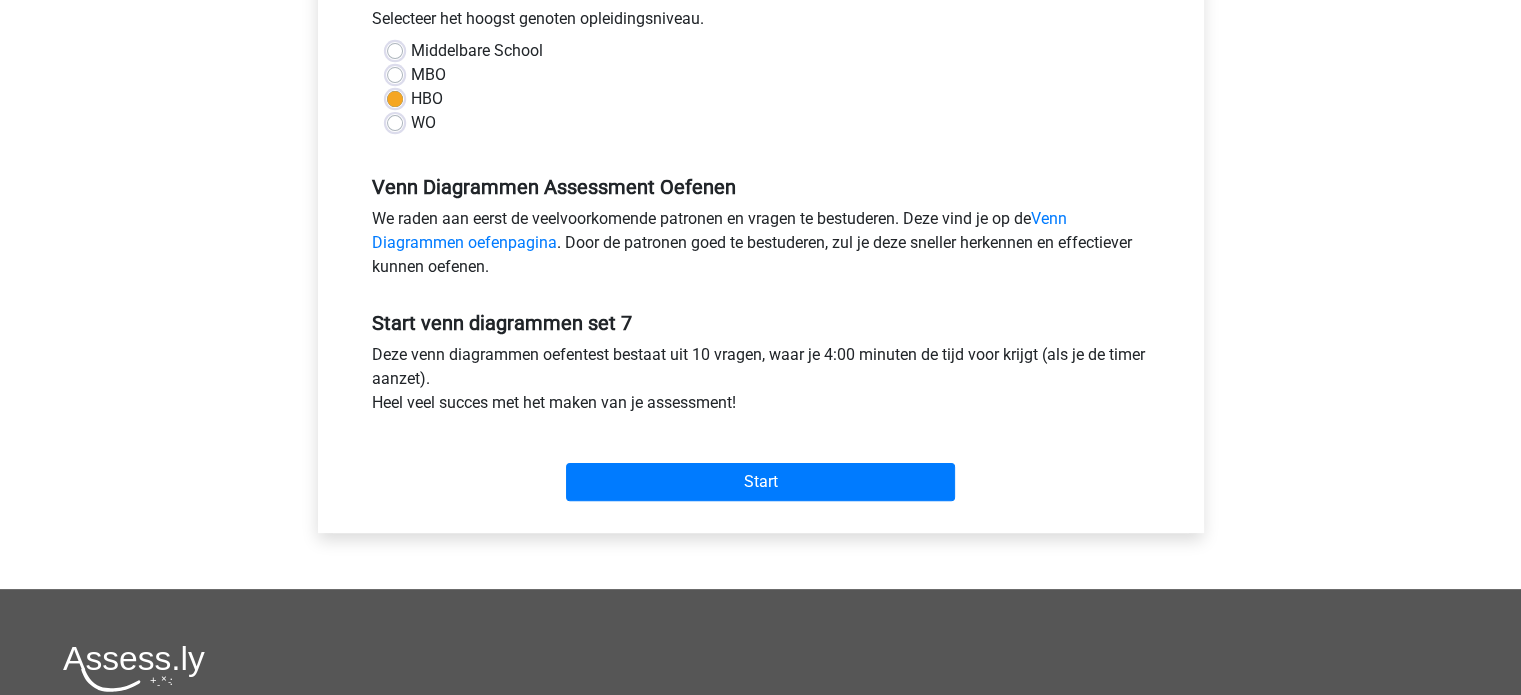 scroll, scrollTop: 500, scrollLeft: 0, axis: vertical 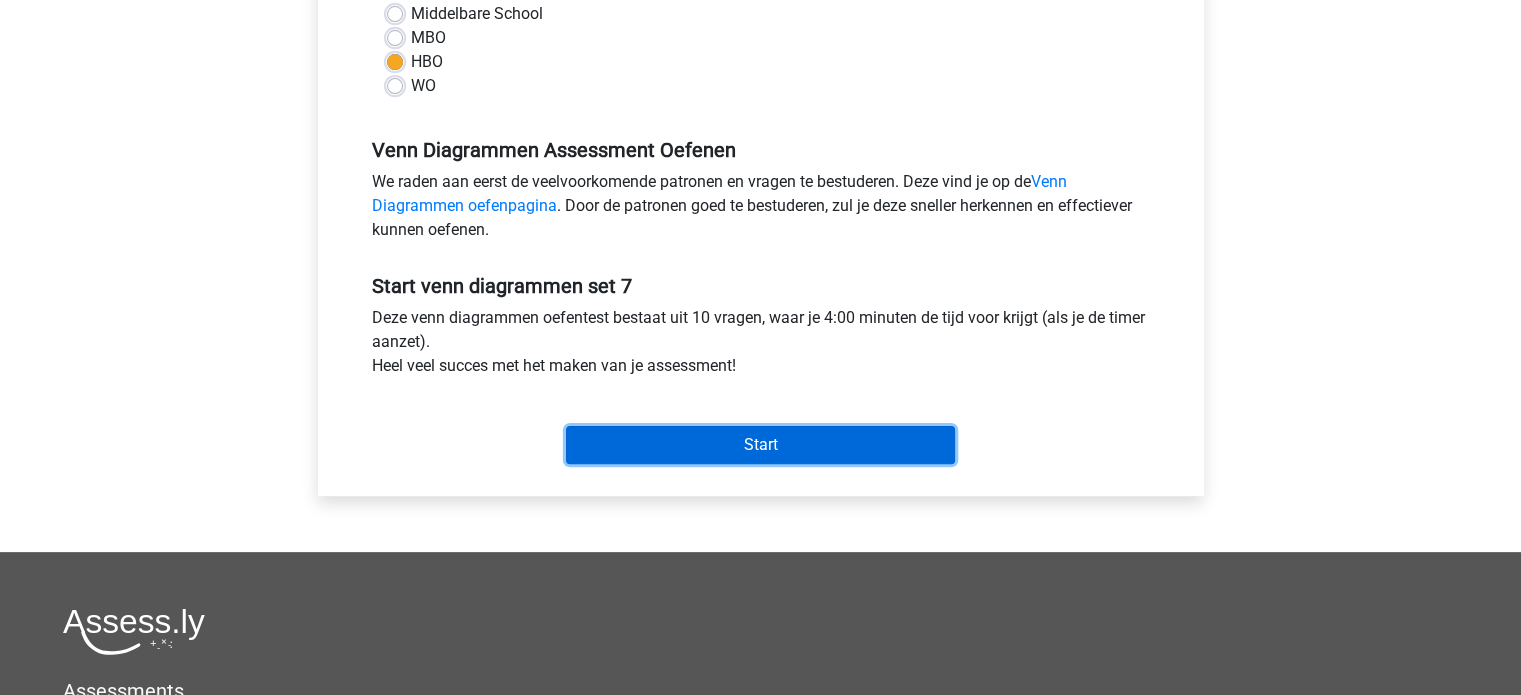 click on "Start" at bounding box center (760, 445) 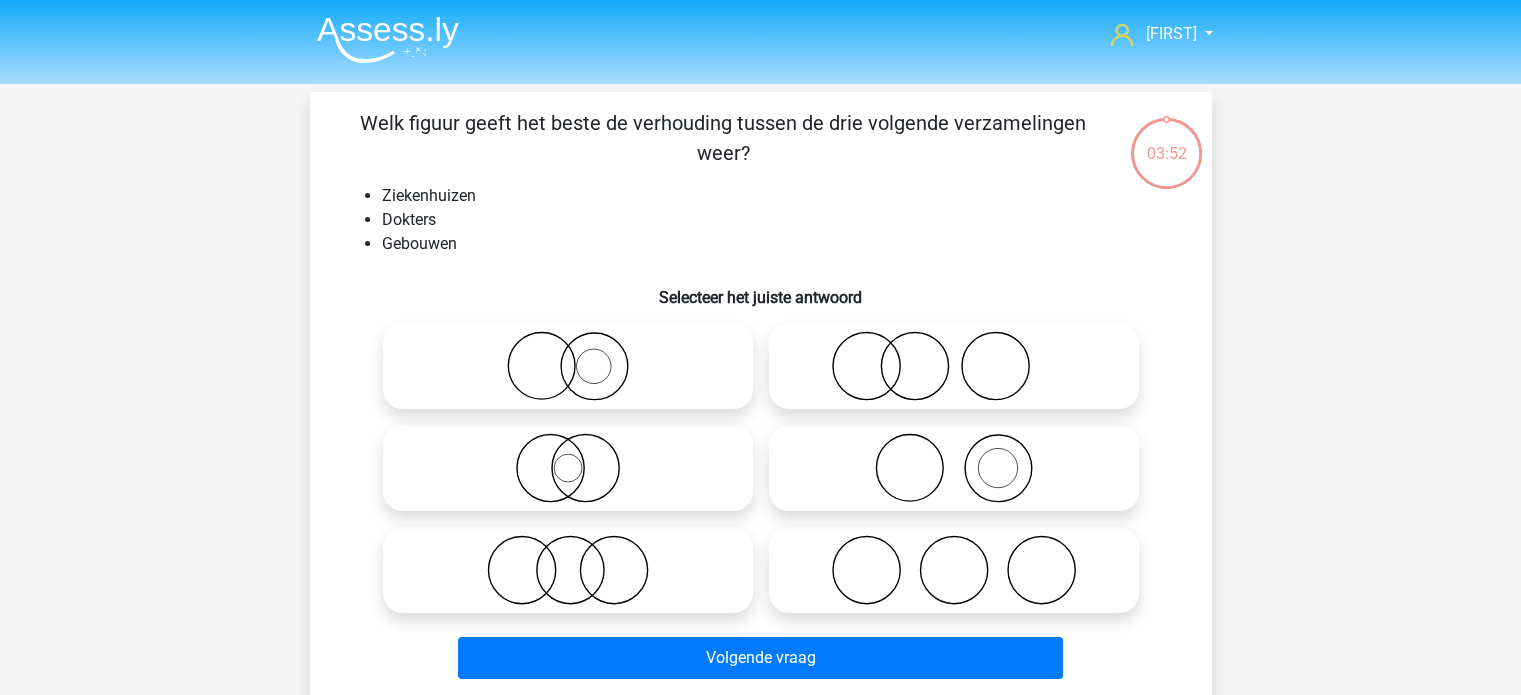 scroll, scrollTop: 100, scrollLeft: 0, axis: vertical 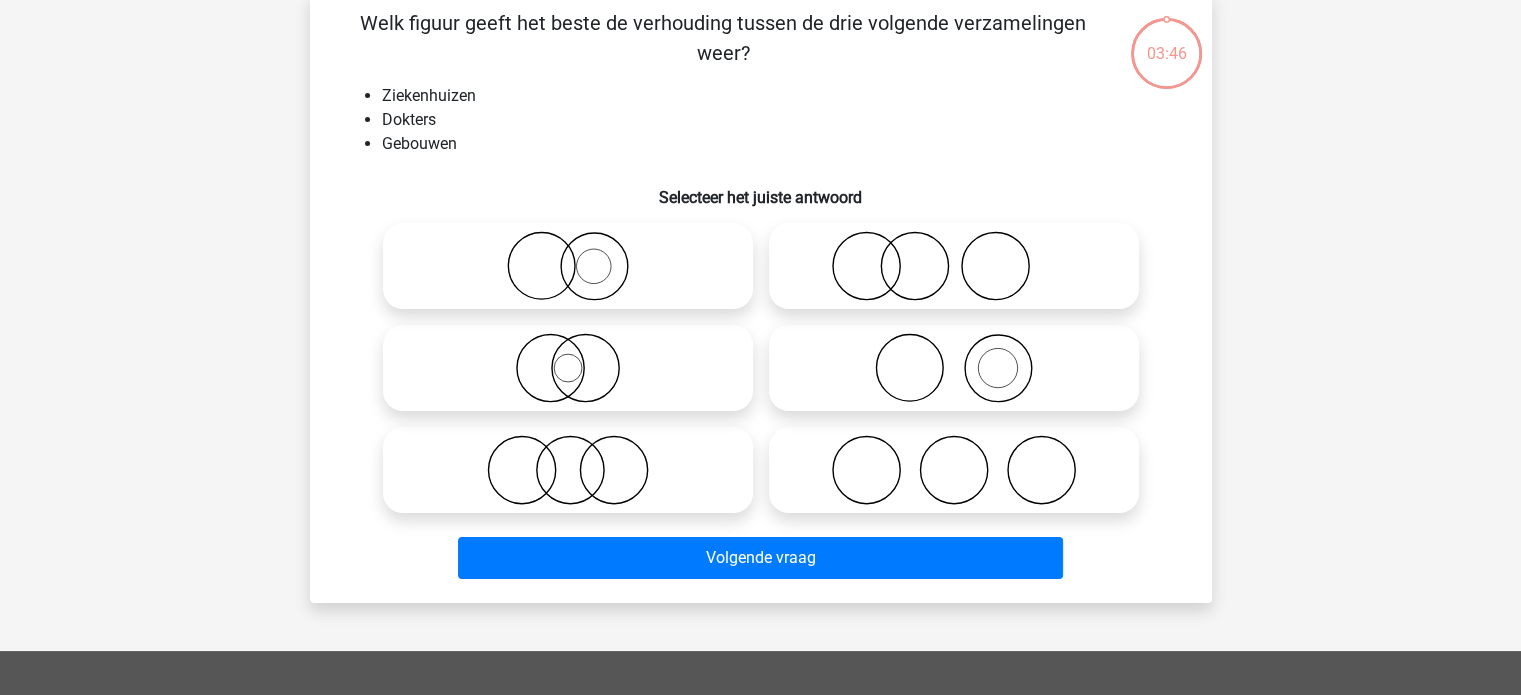 click 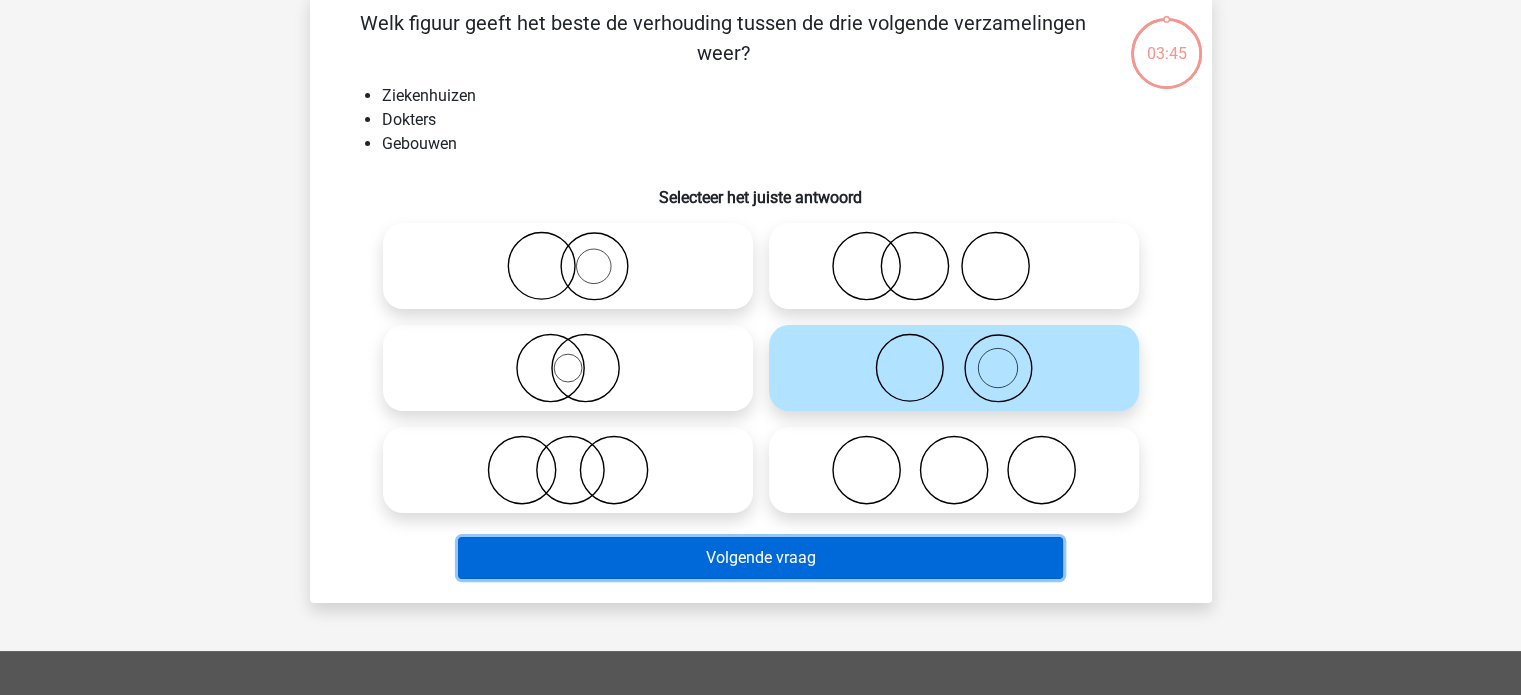 click on "Volgende vraag" at bounding box center (760, 558) 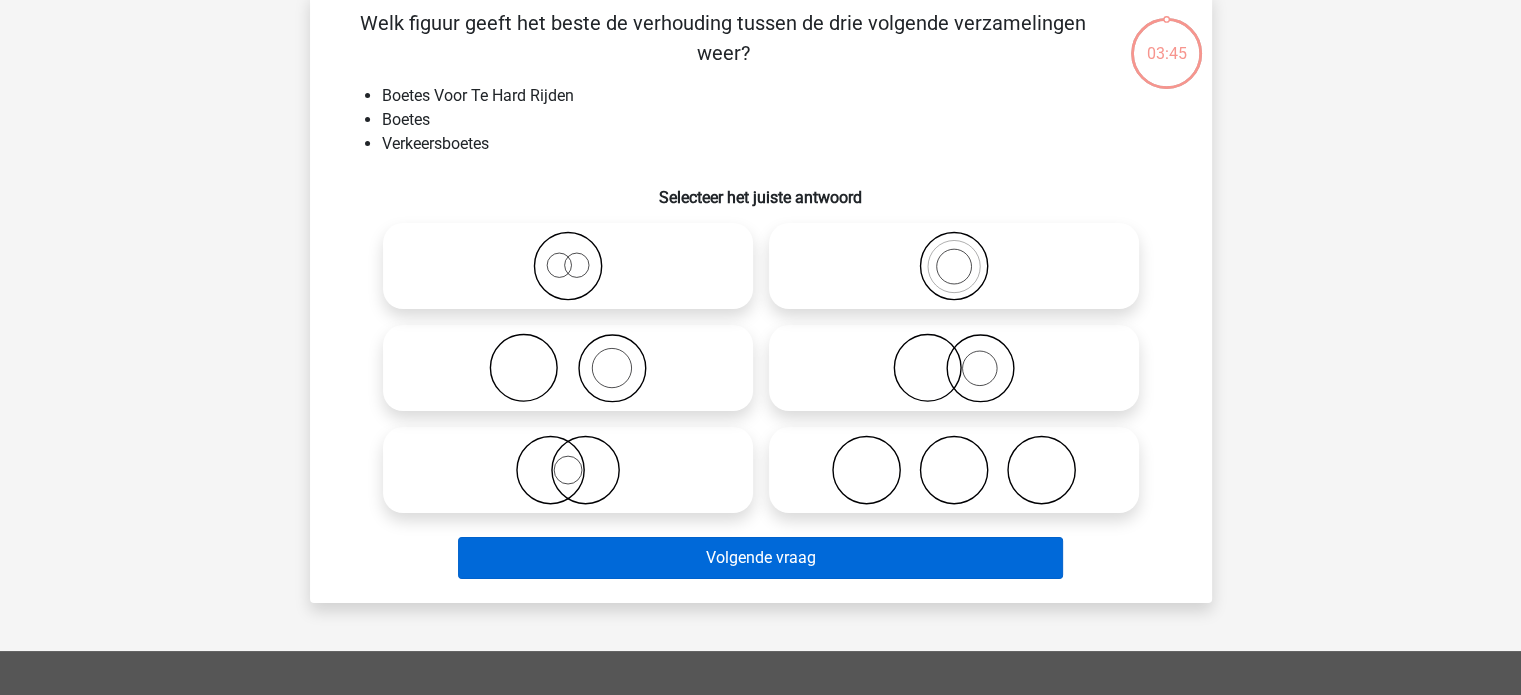 scroll, scrollTop: 92, scrollLeft: 0, axis: vertical 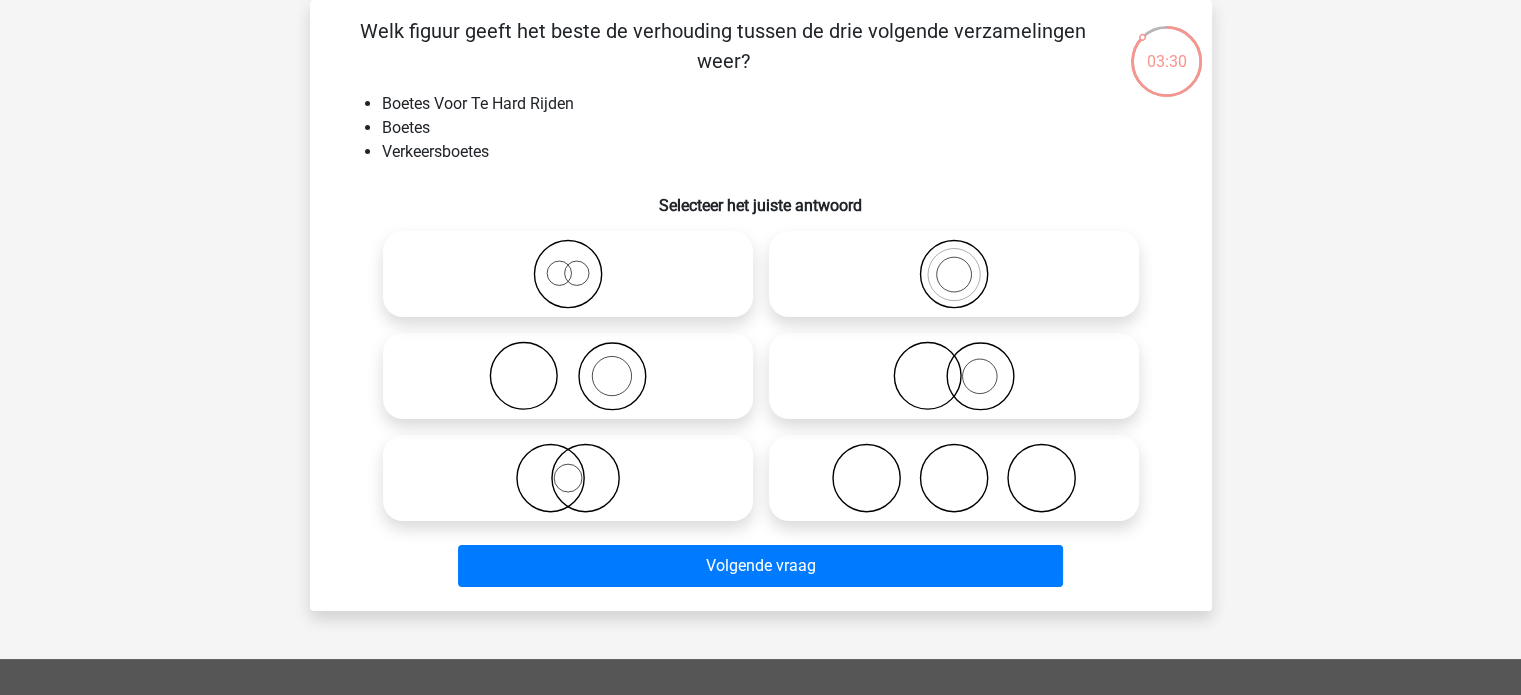 click 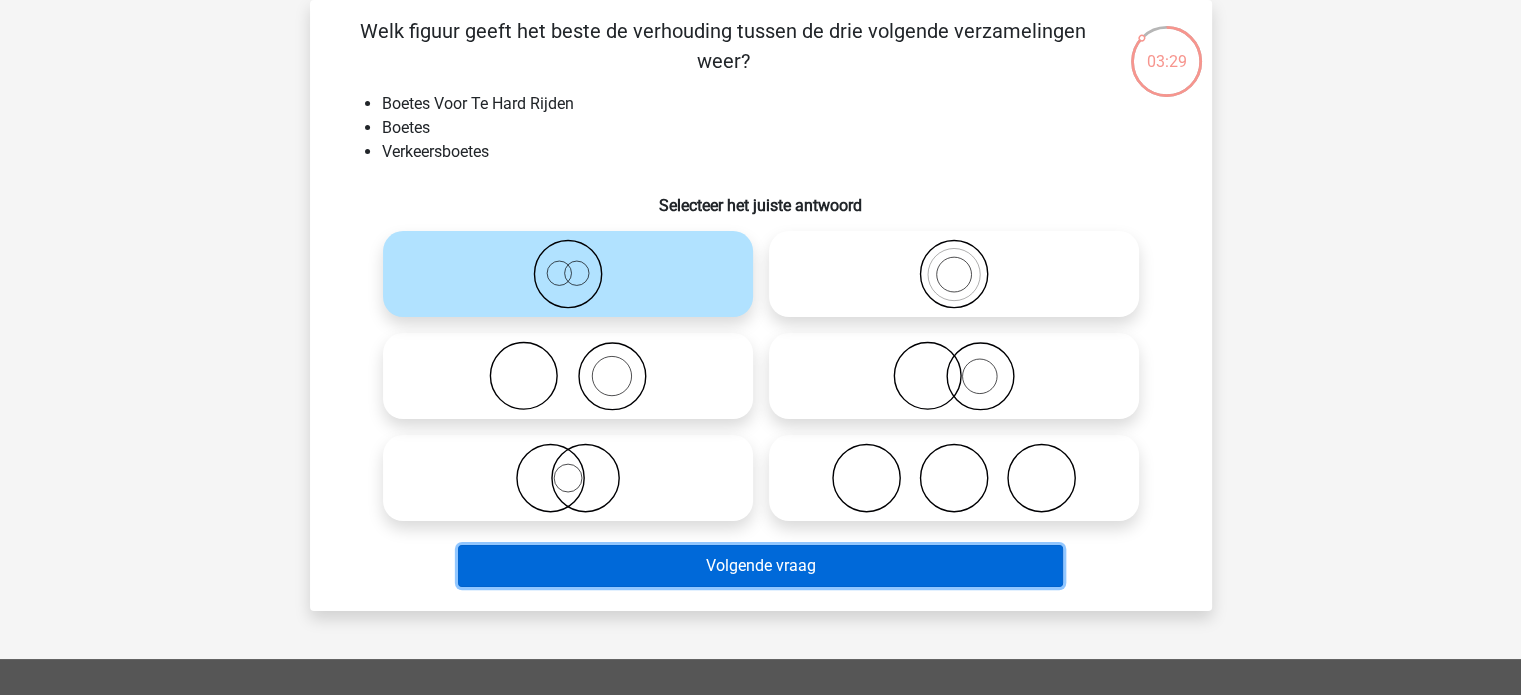 click on "Volgende vraag" at bounding box center (760, 566) 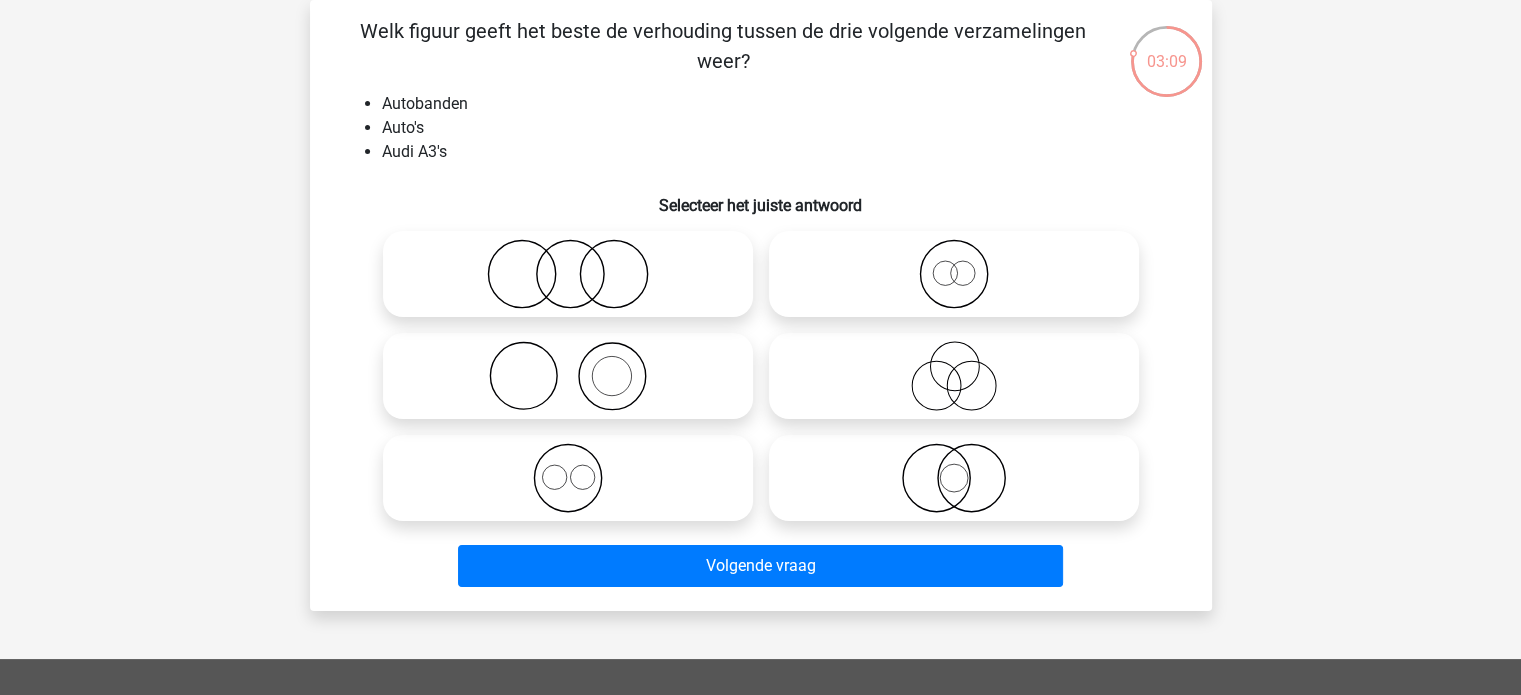 click 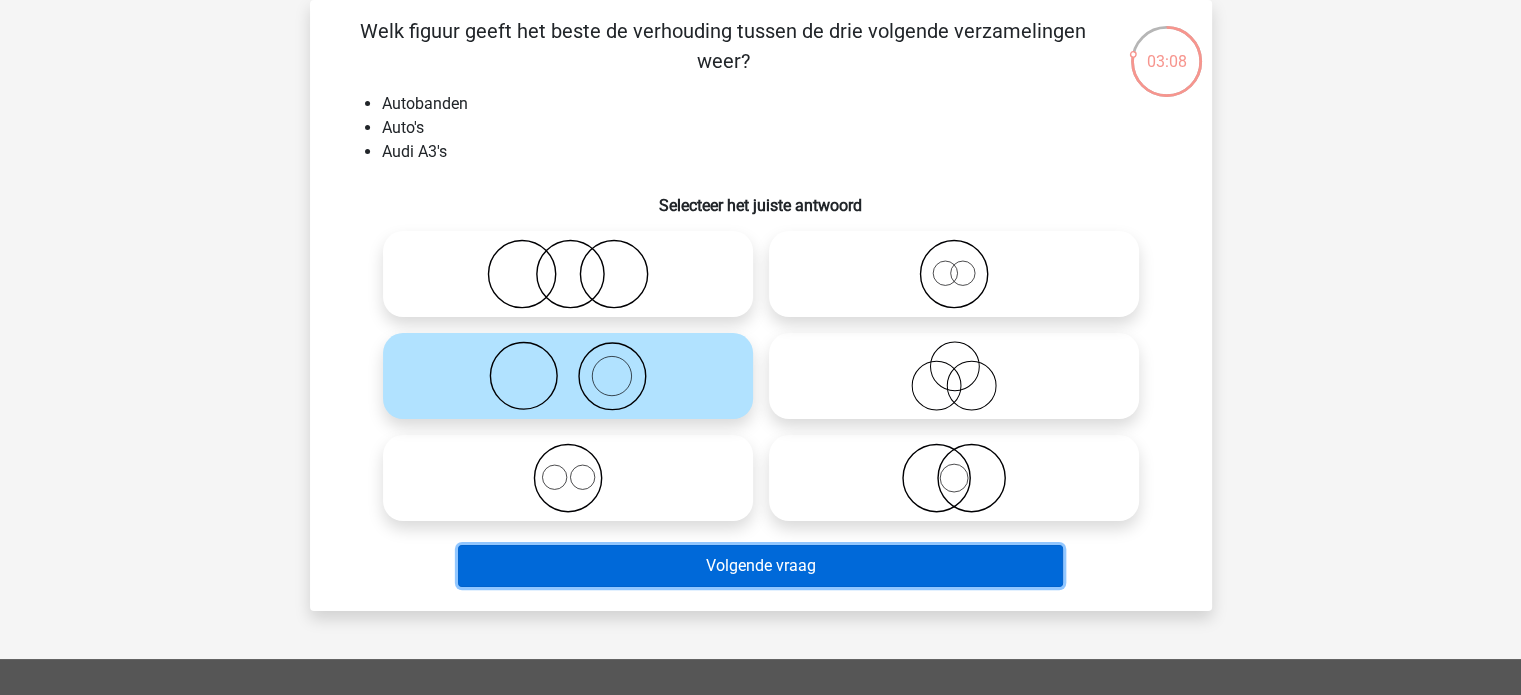 click on "Volgende vraag" at bounding box center [760, 566] 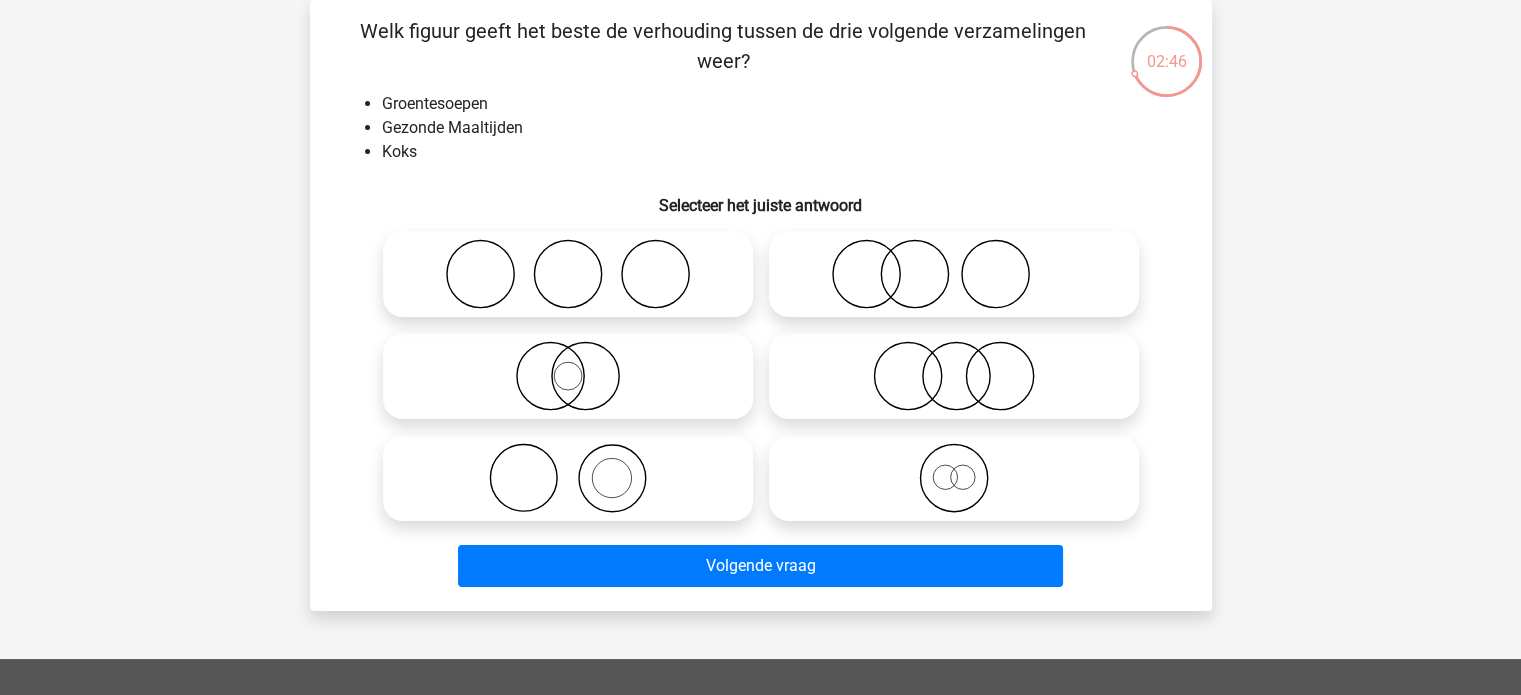 click 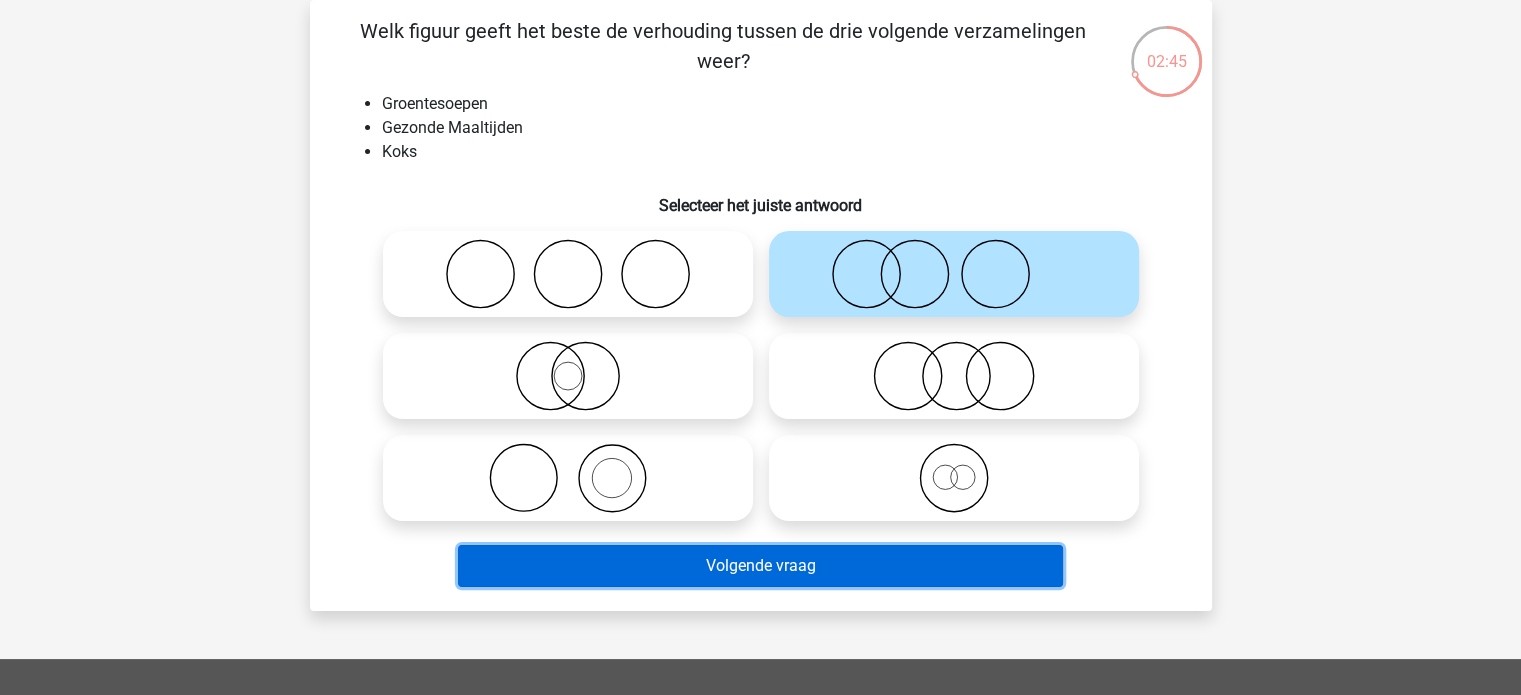 click on "Volgende vraag" at bounding box center [760, 566] 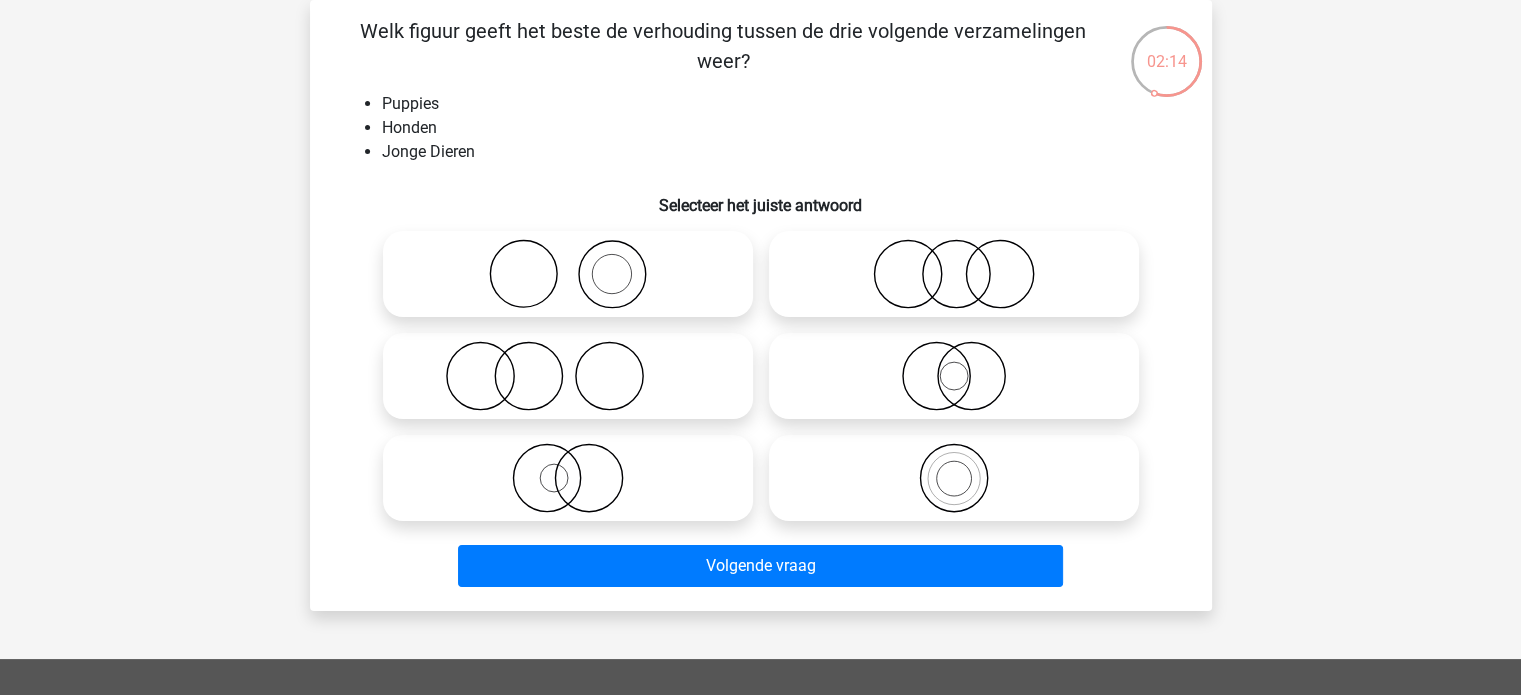 click 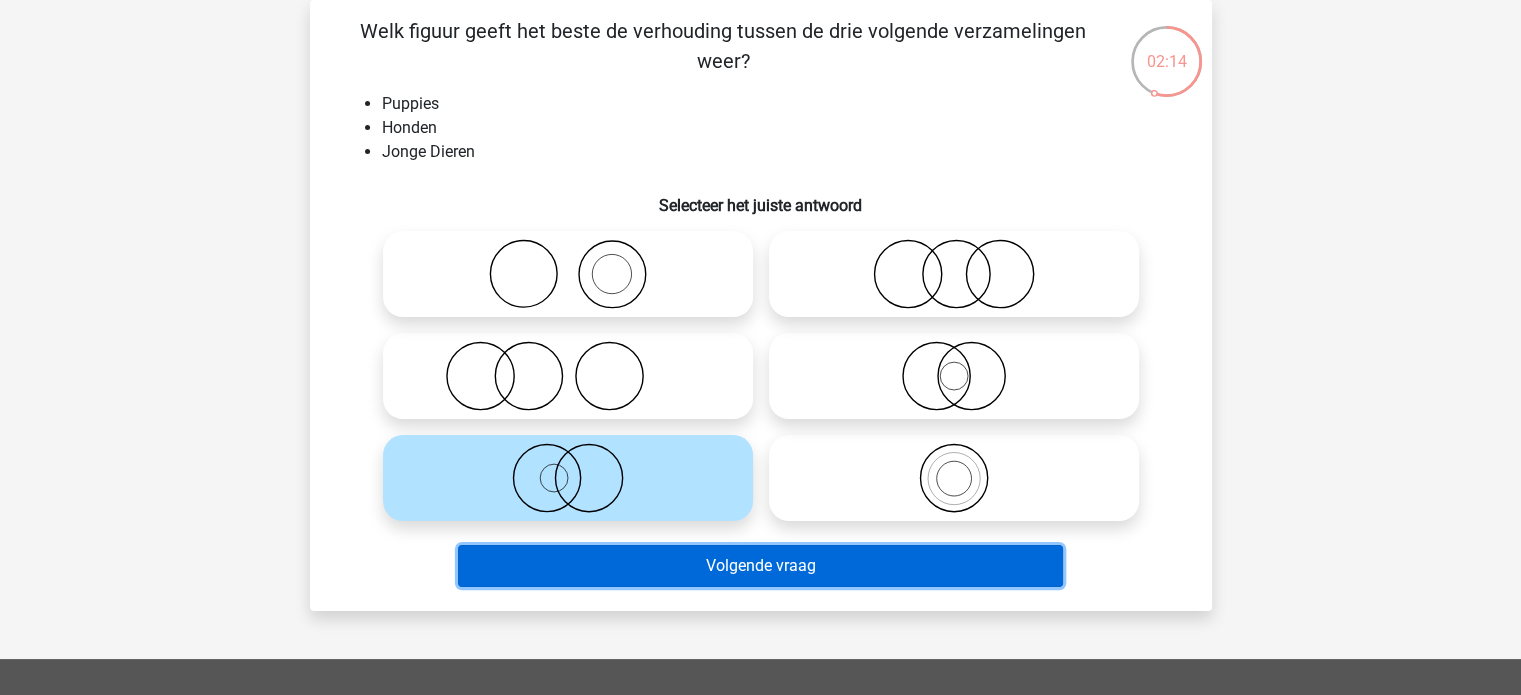 click on "Volgende vraag" at bounding box center [760, 566] 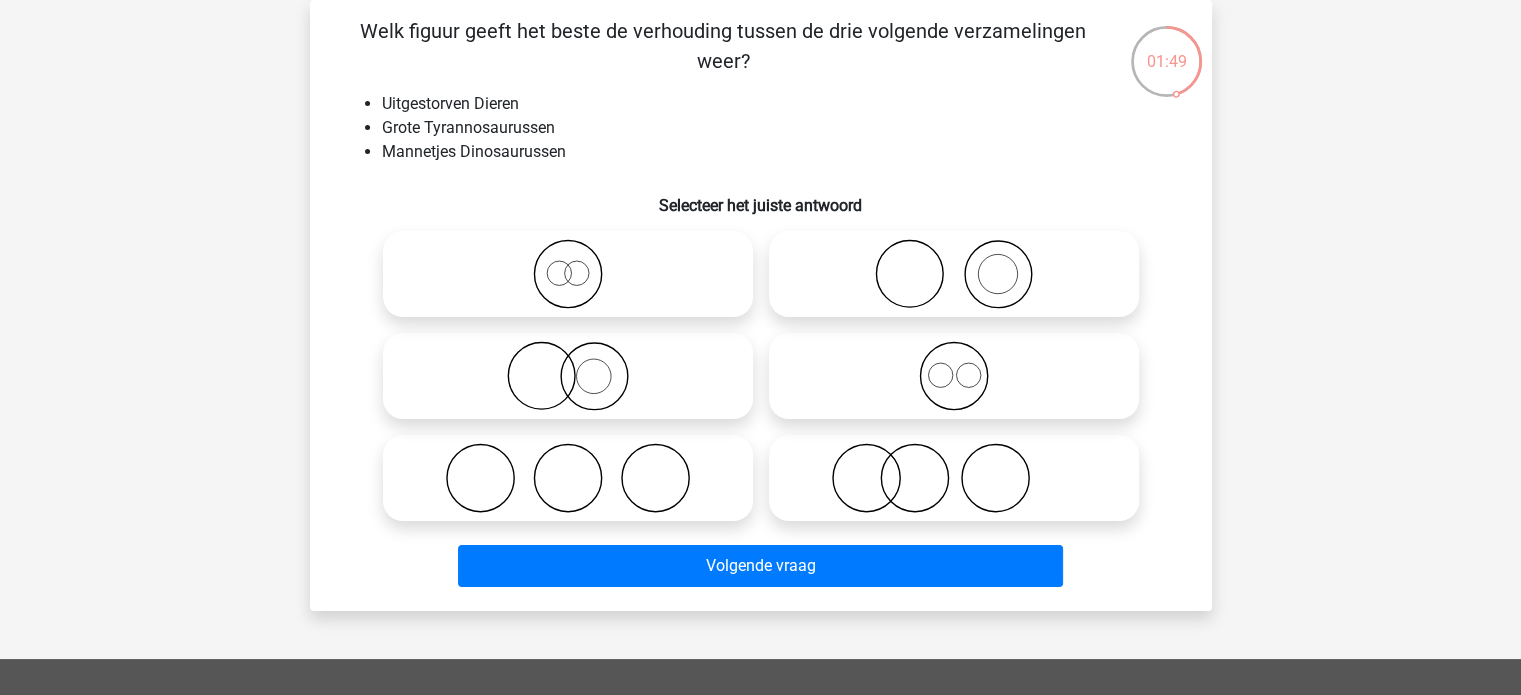 click 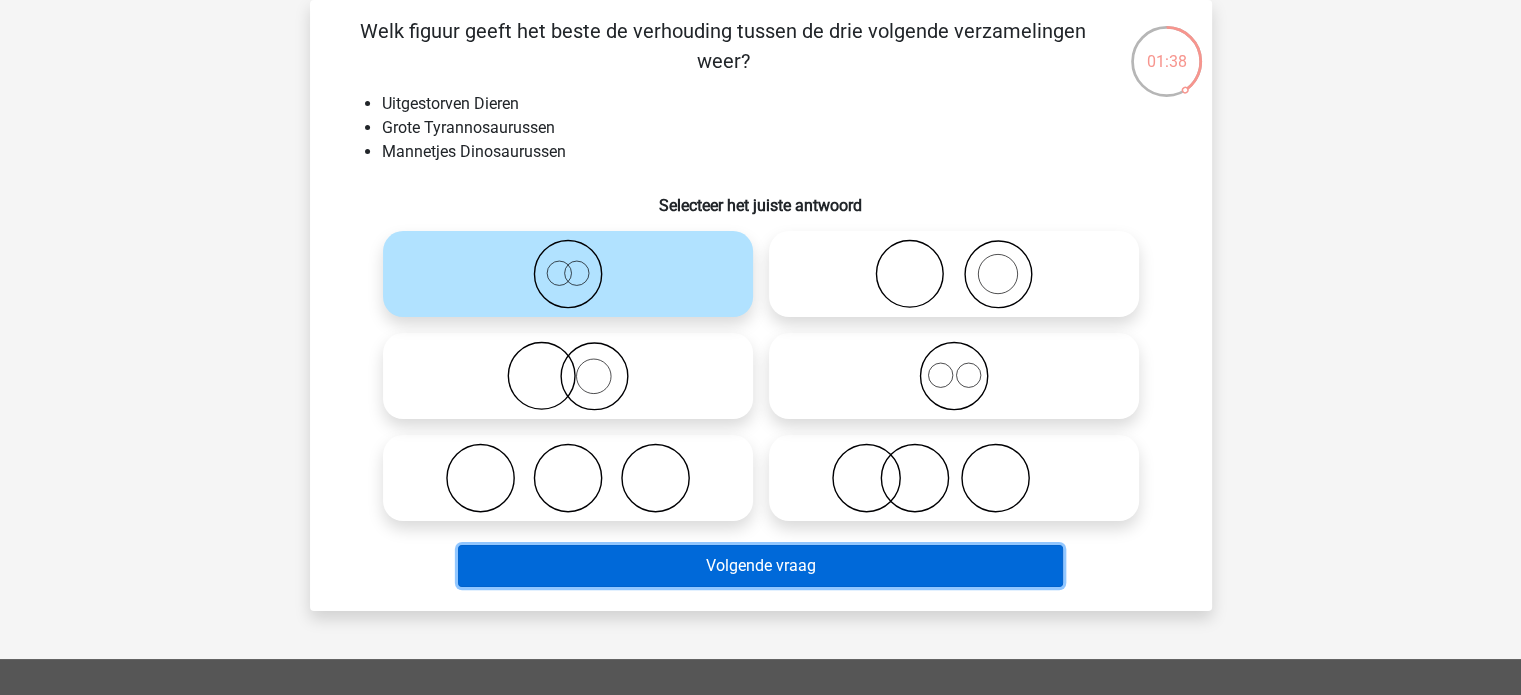 click on "Volgende vraag" at bounding box center [760, 566] 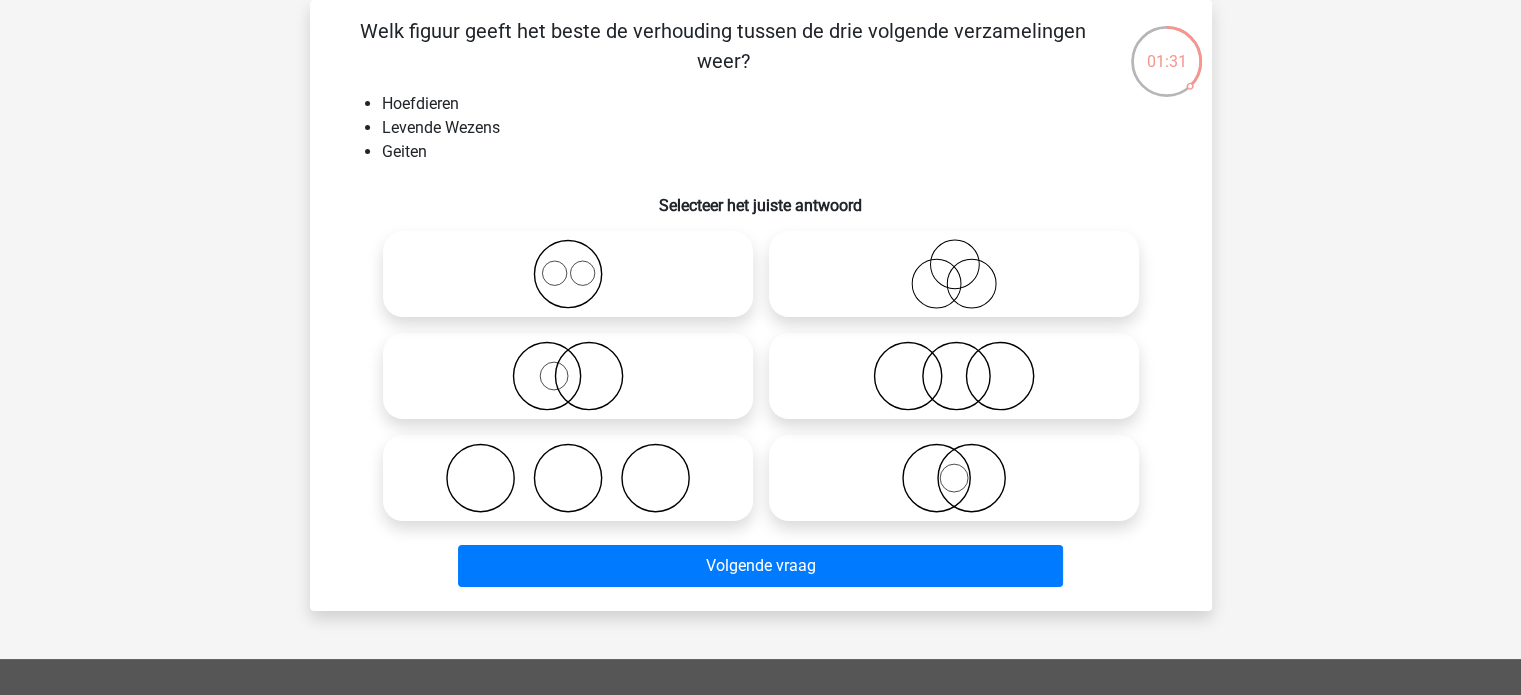 click 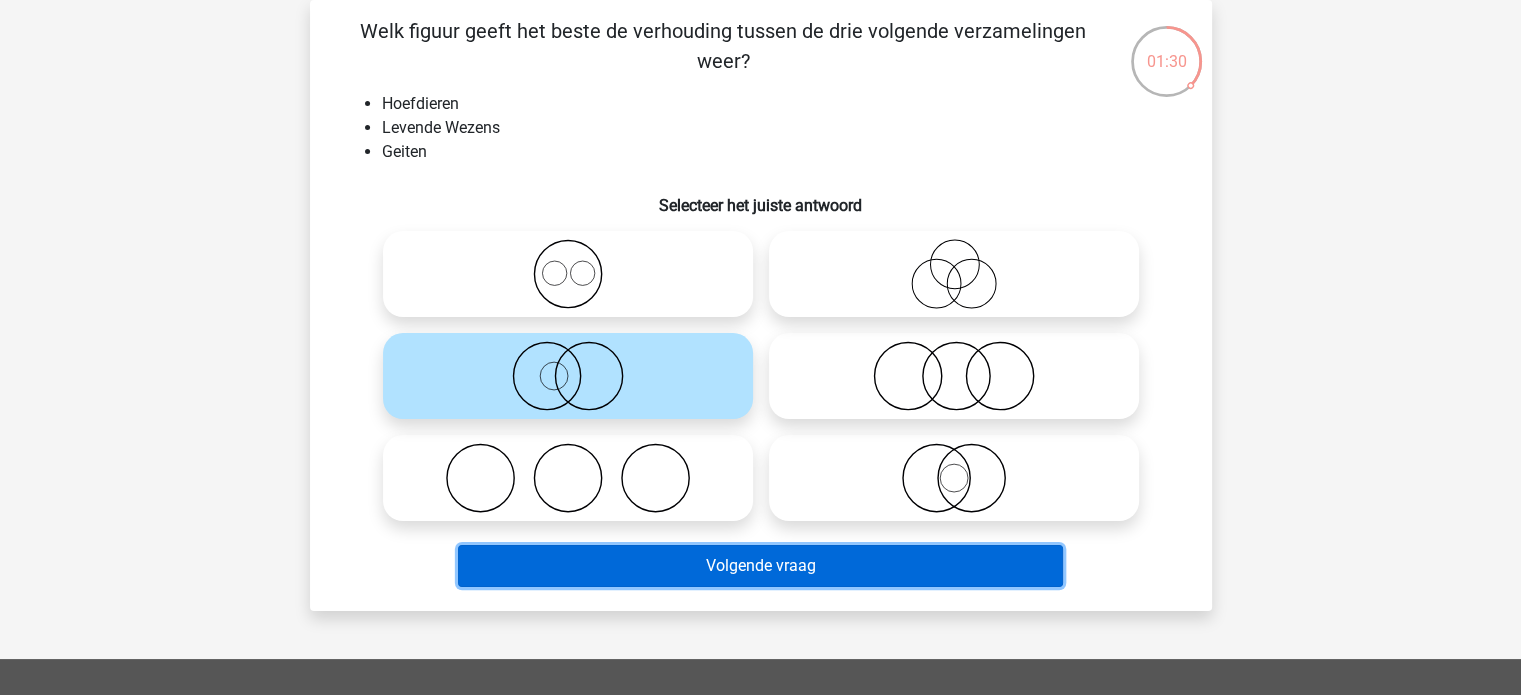 click on "Volgende vraag" at bounding box center (760, 566) 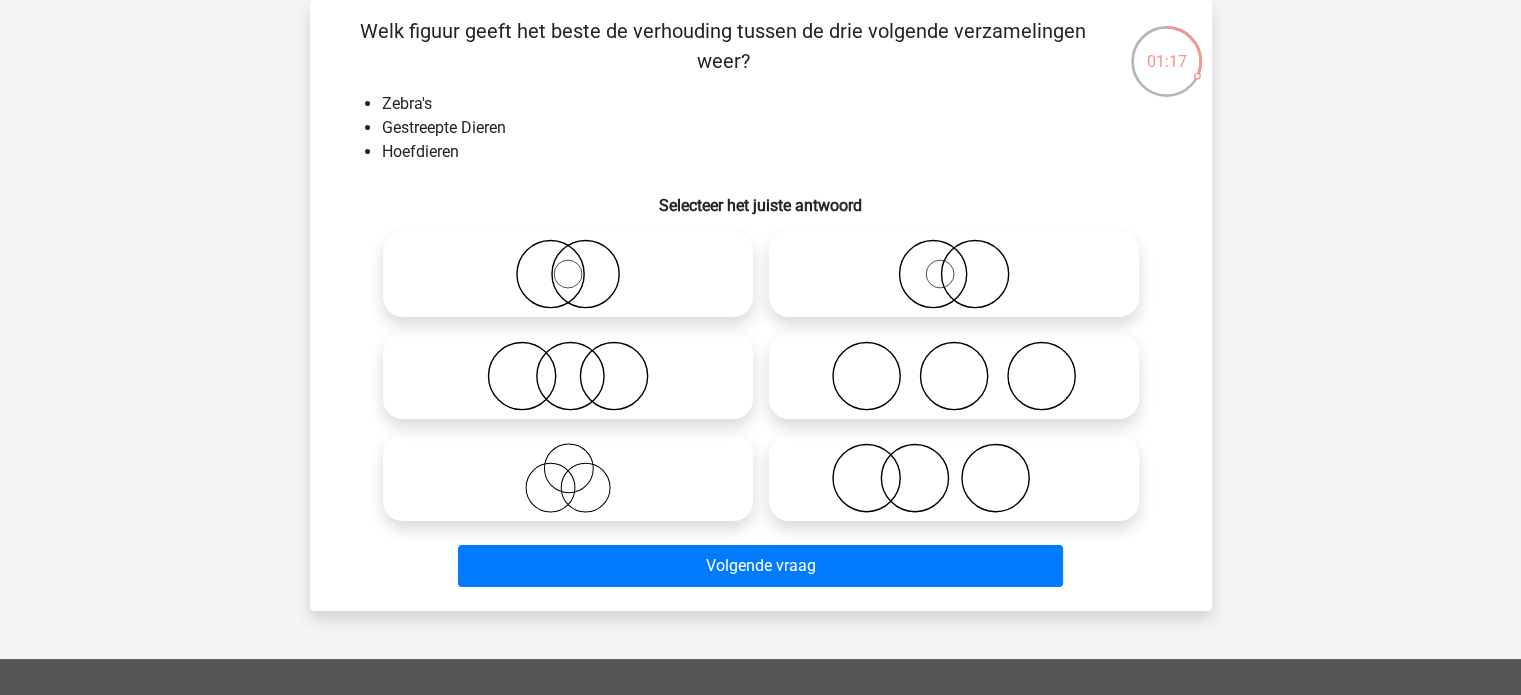click 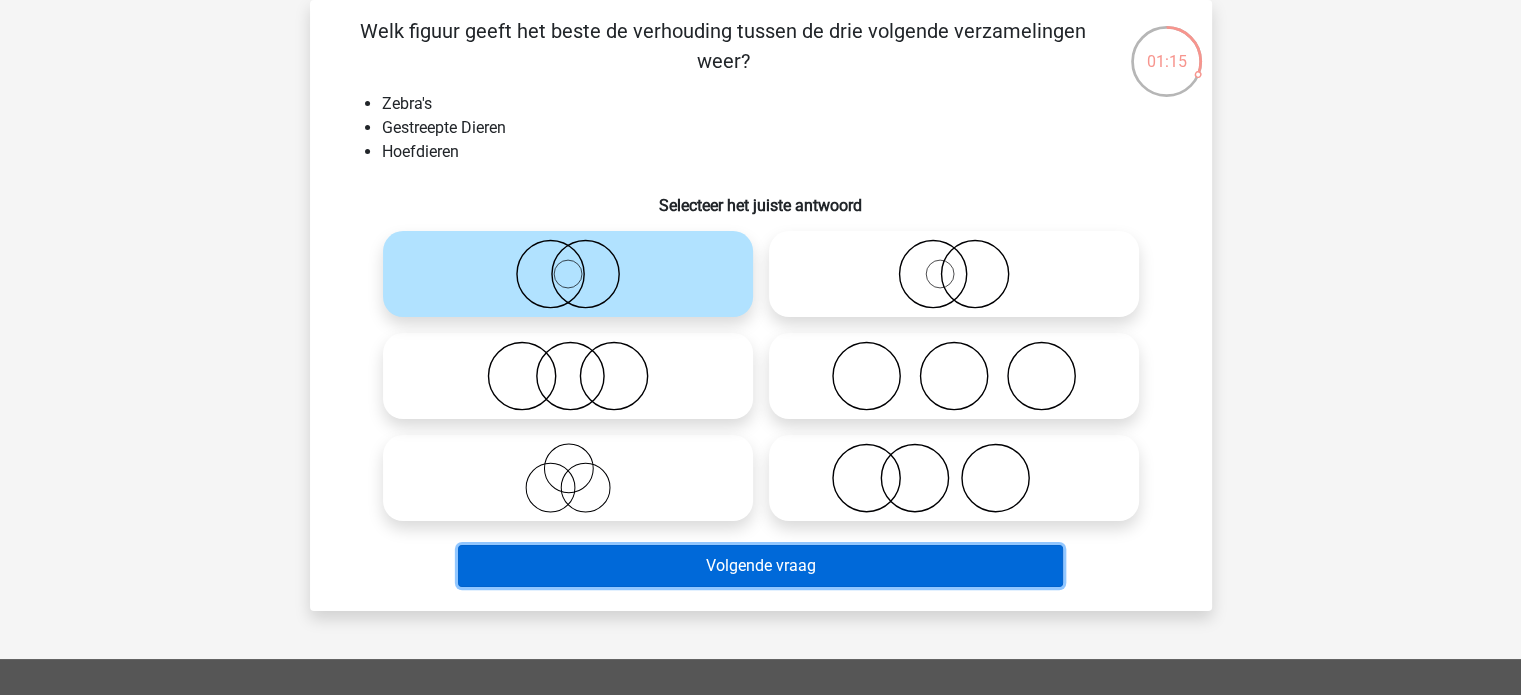 click on "Volgende vraag" at bounding box center (760, 566) 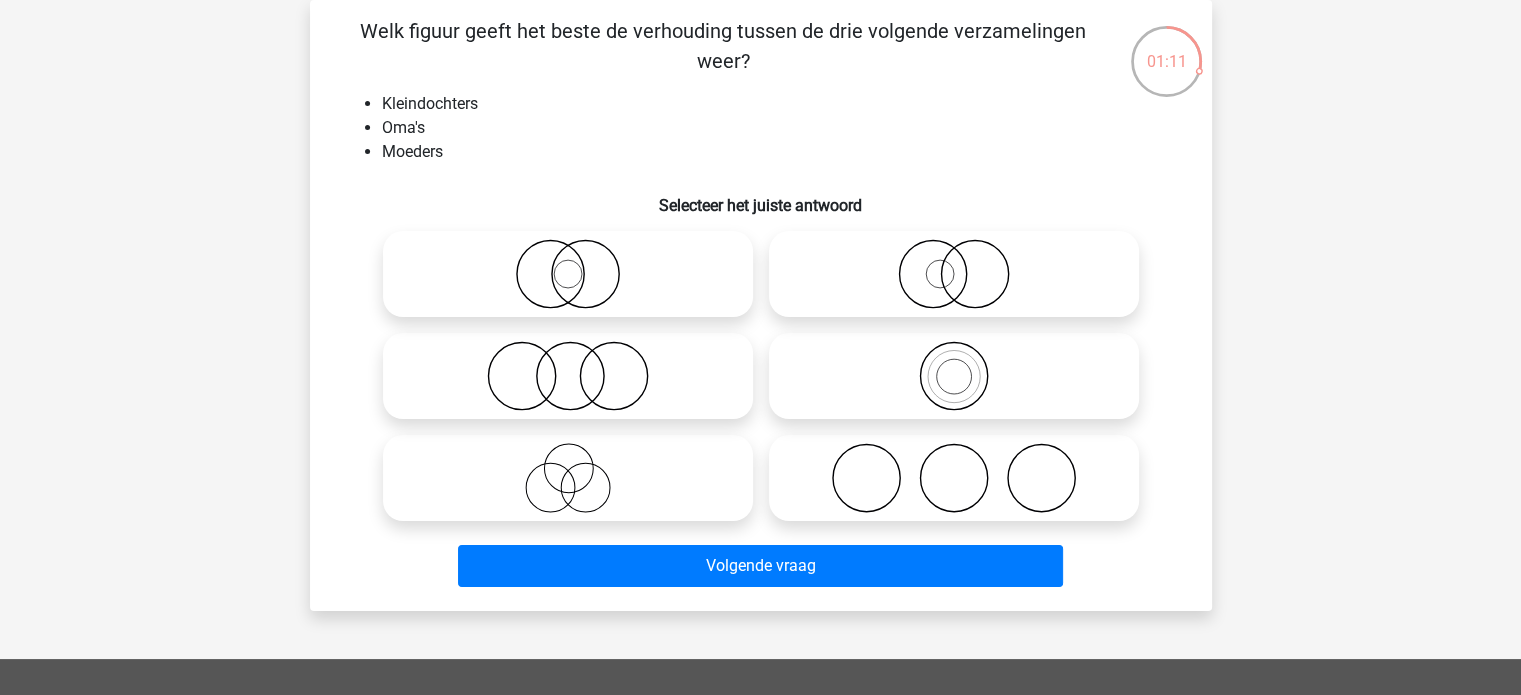 click 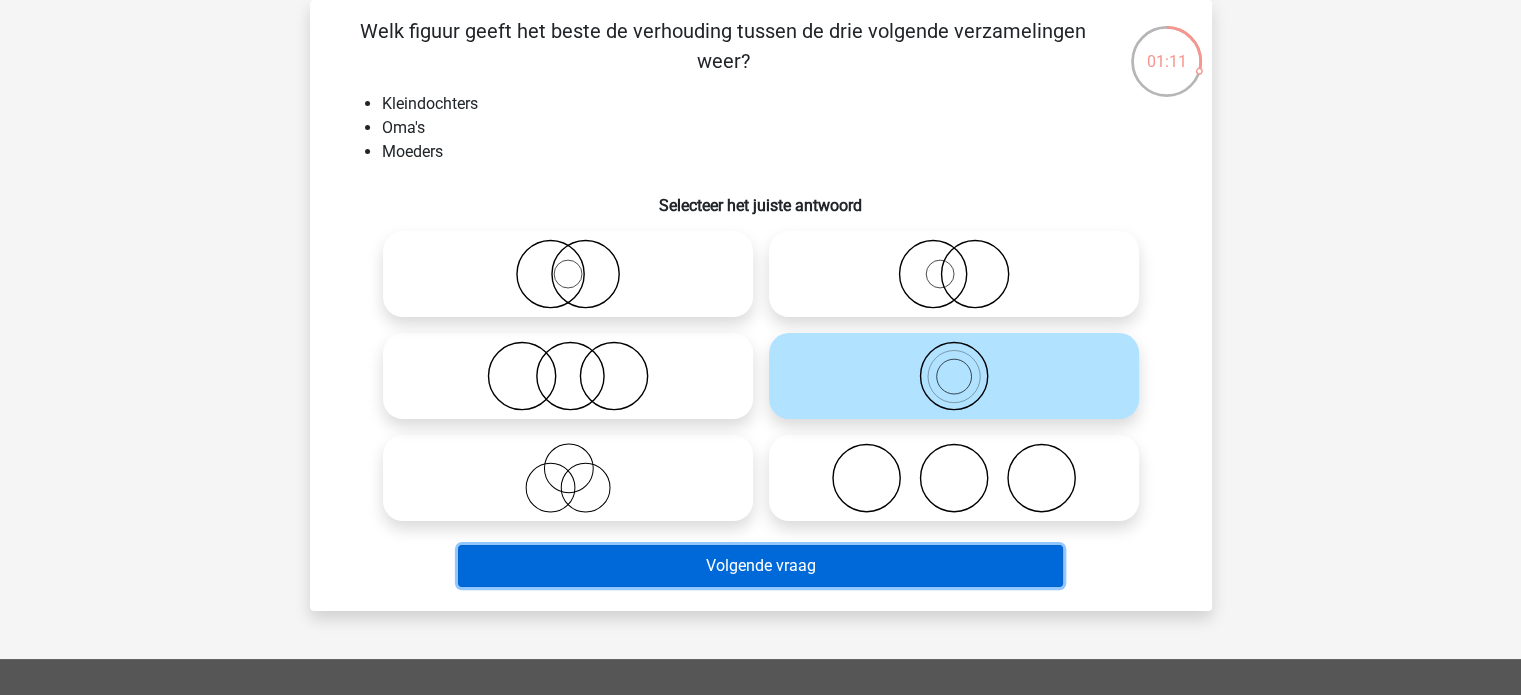 click on "Volgende vraag" at bounding box center (760, 566) 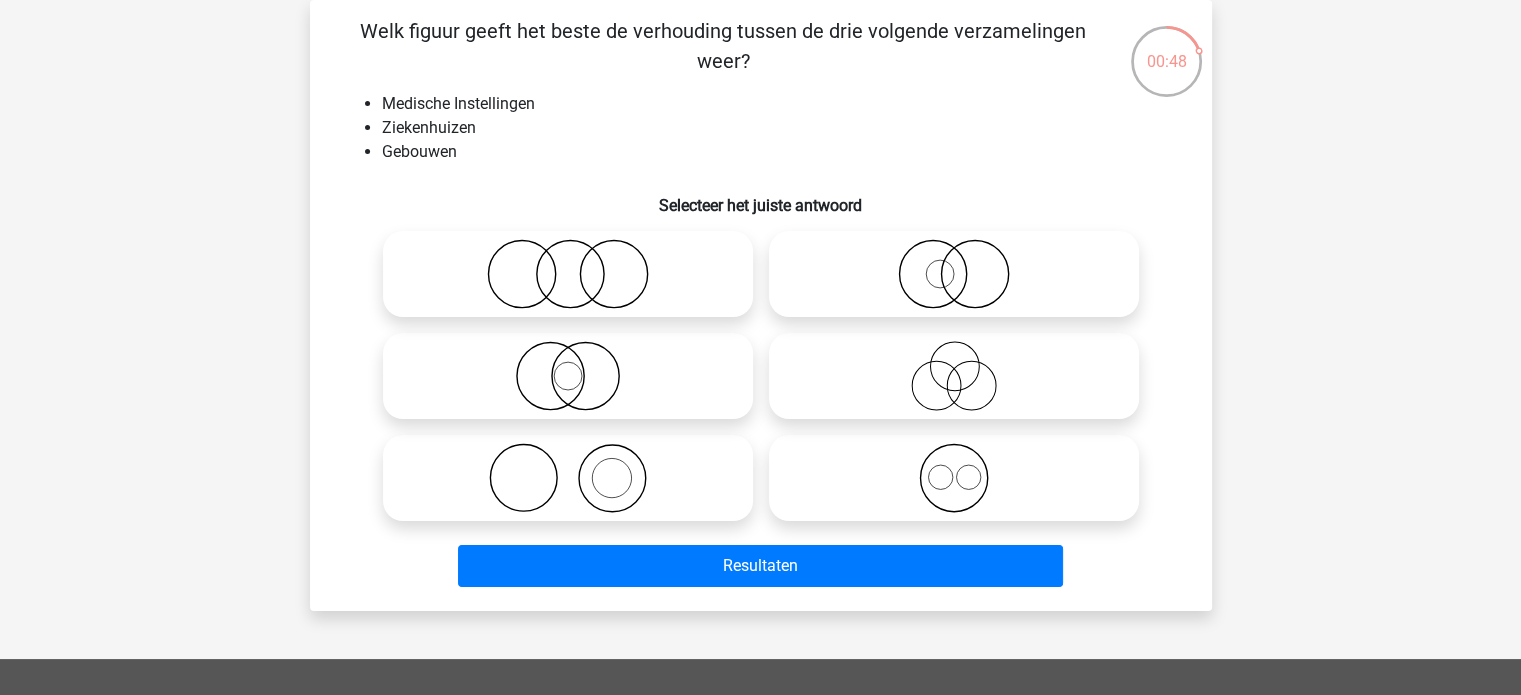 click 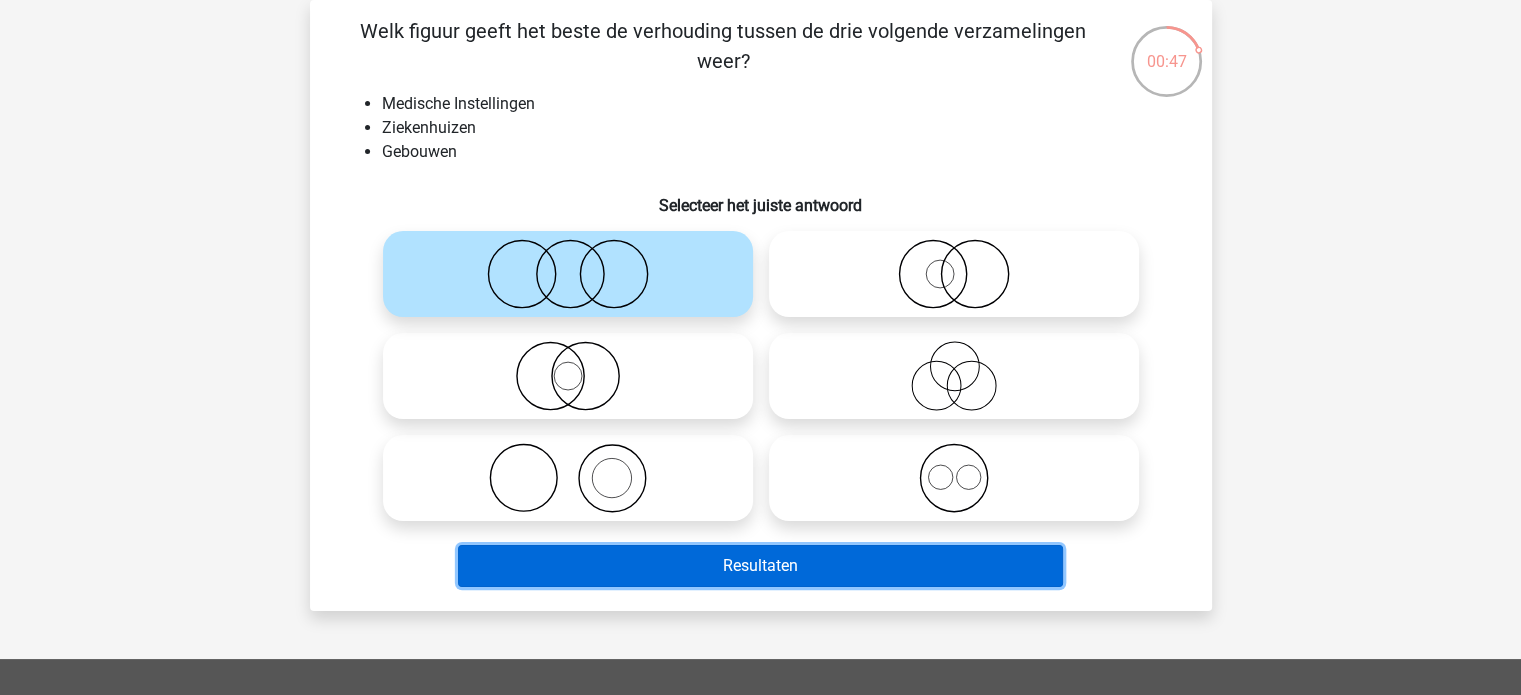 click on "Resultaten" at bounding box center (760, 566) 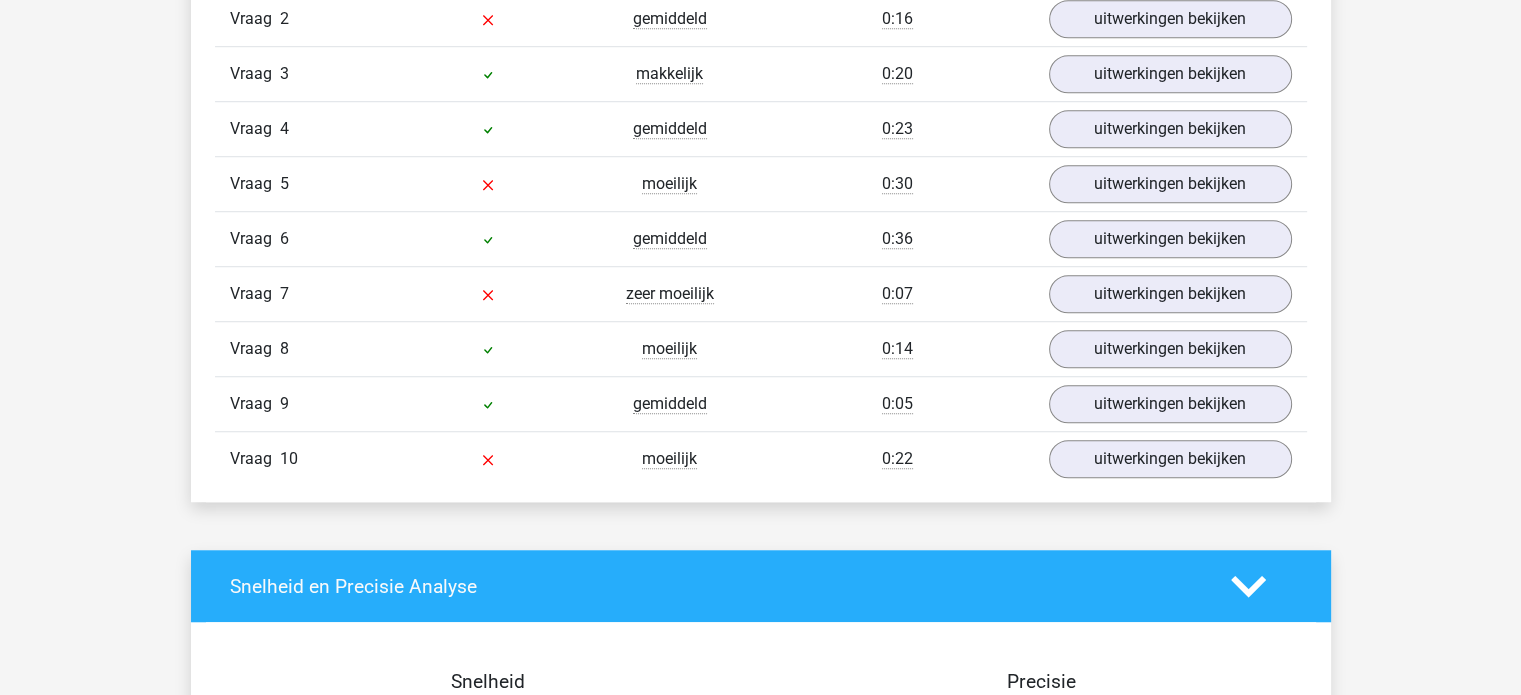 scroll, scrollTop: 1400, scrollLeft: 0, axis: vertical 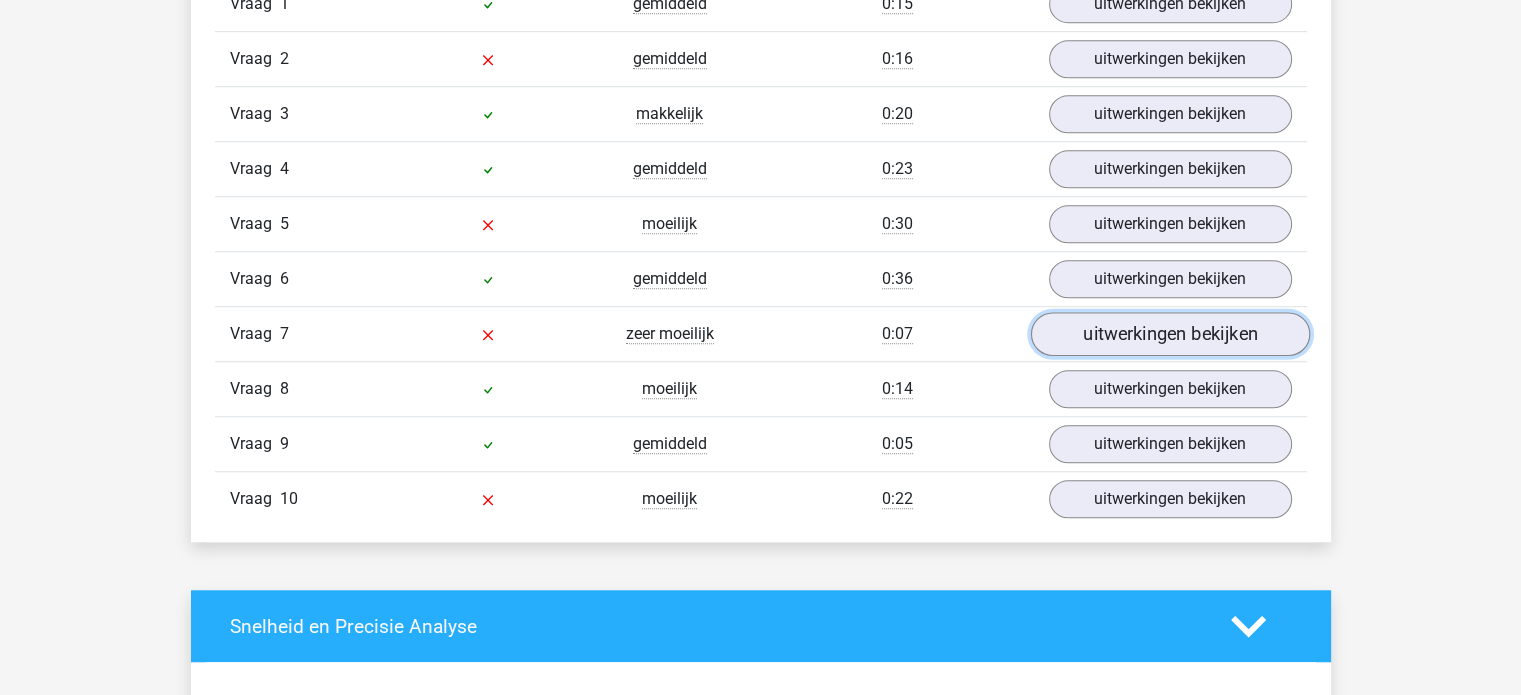 click on "uitwerkingen bekijken" at bounding box center (1169, 335) 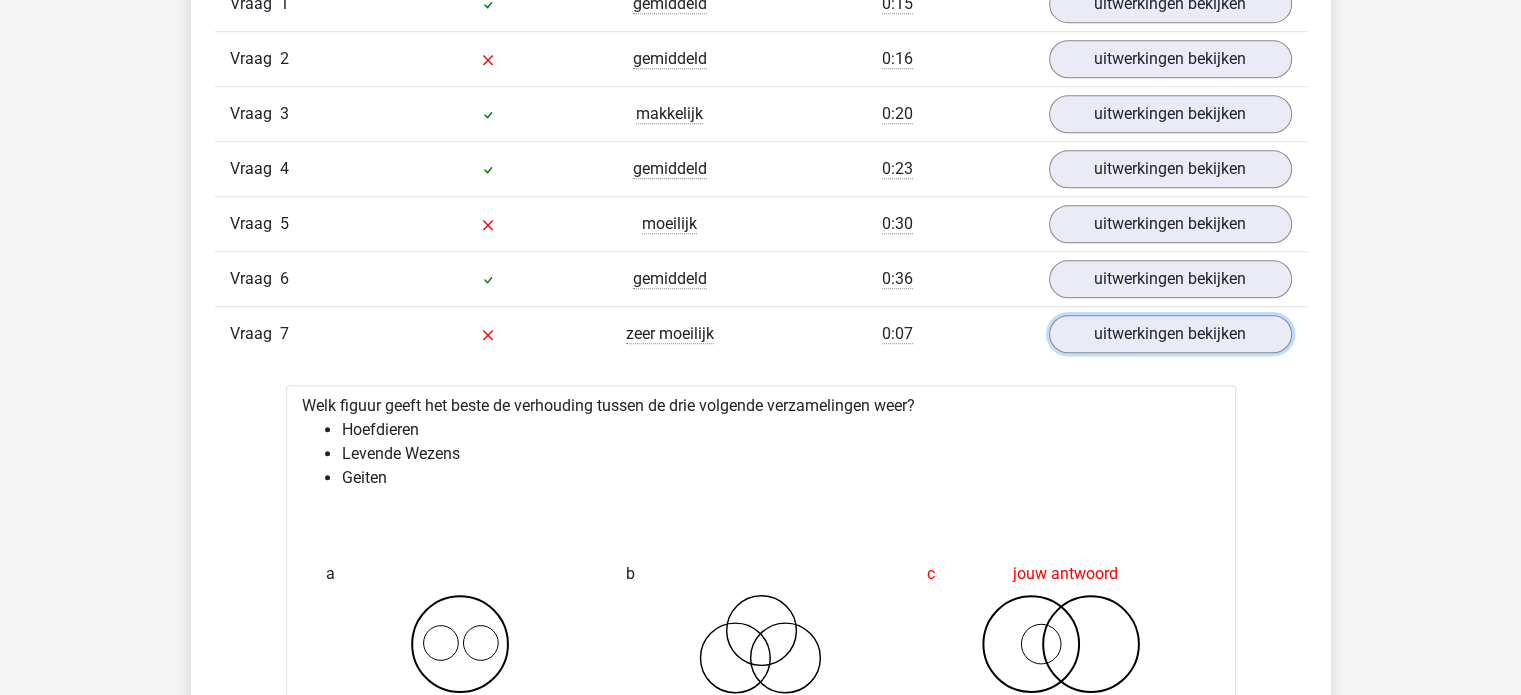 scroll, scrollTop: 1300, scrollLeft: 0, axis: vertical 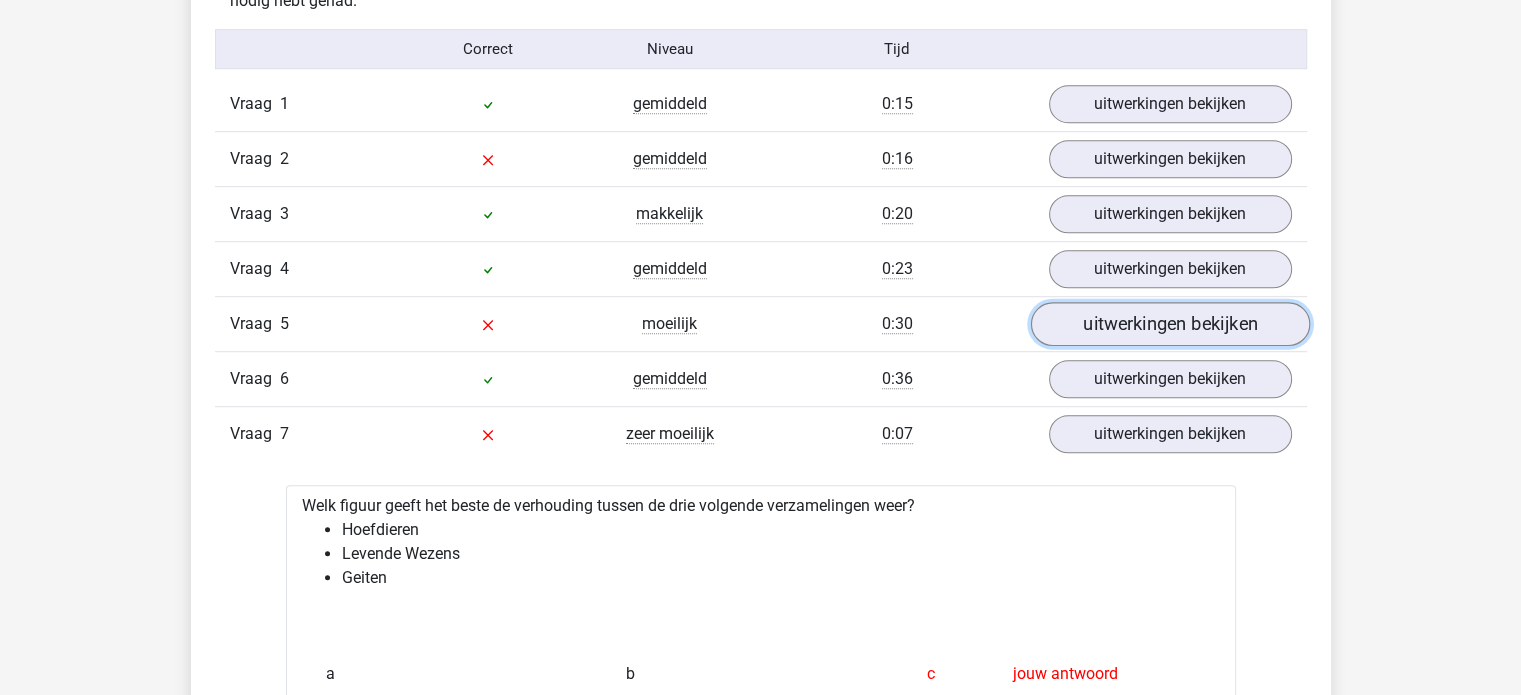 click on "uitwerkingen bekijken" at bounding box center [1169, 325] 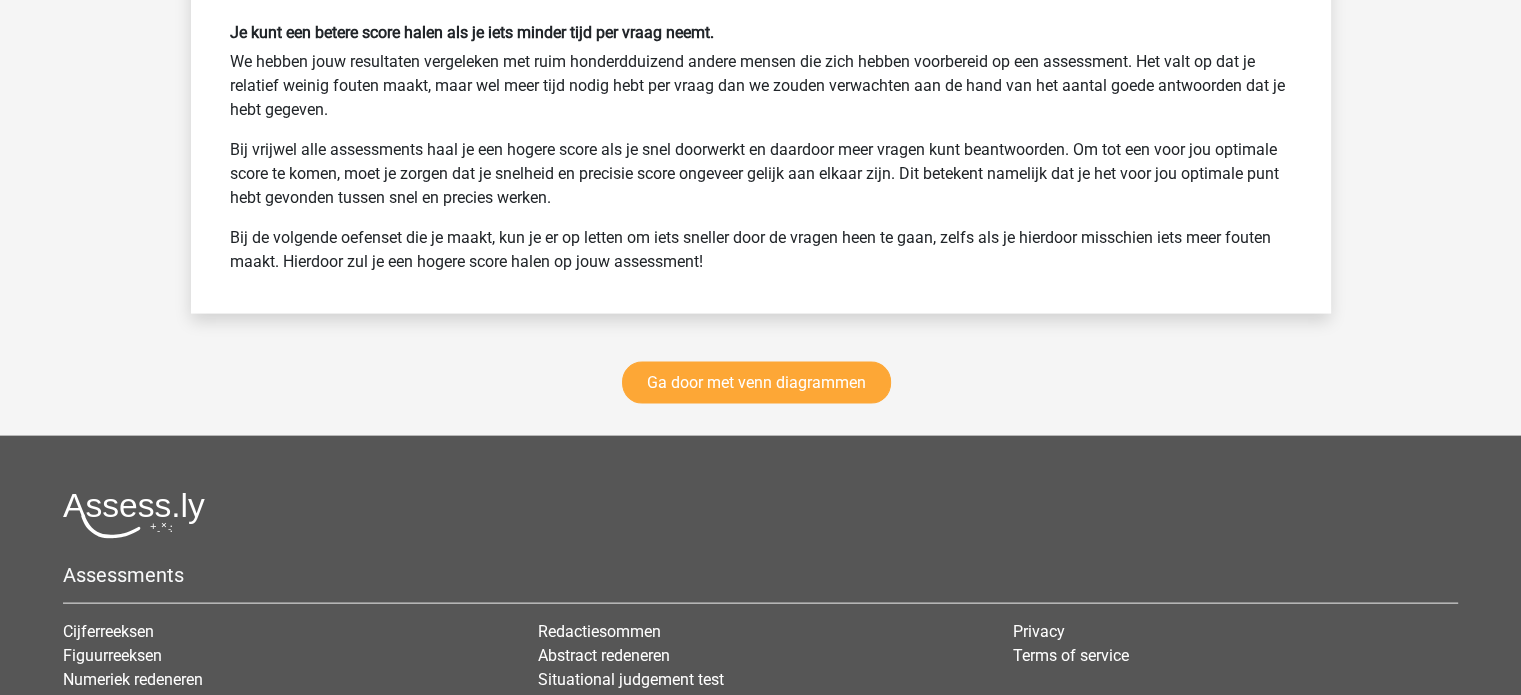 scroll, scrollTop: 4300, scrollLeft: 0, axis: vertical 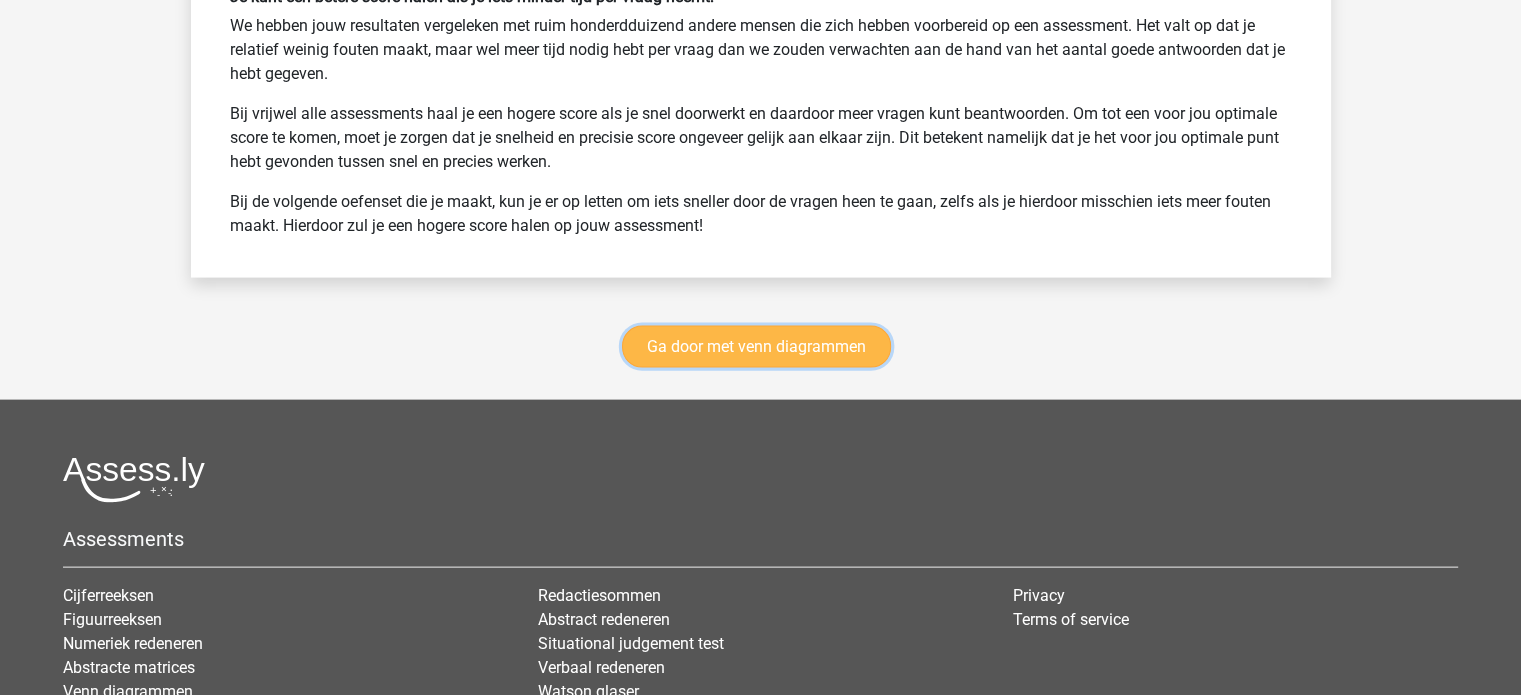 click on "Ga door met venn diagrammen" at bounding box center (756, 347) 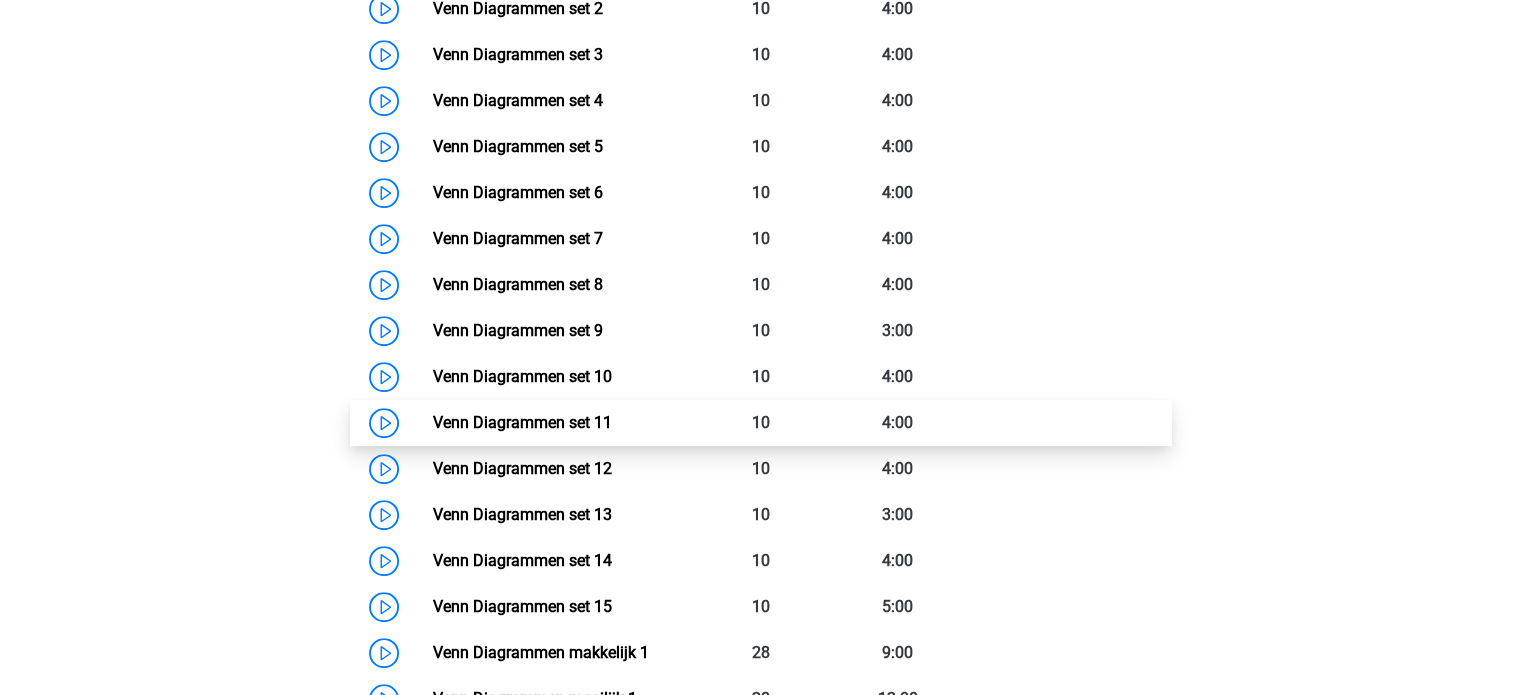 scroll, scrollTop: 1043, scrollLeft: 0, axis: vertical 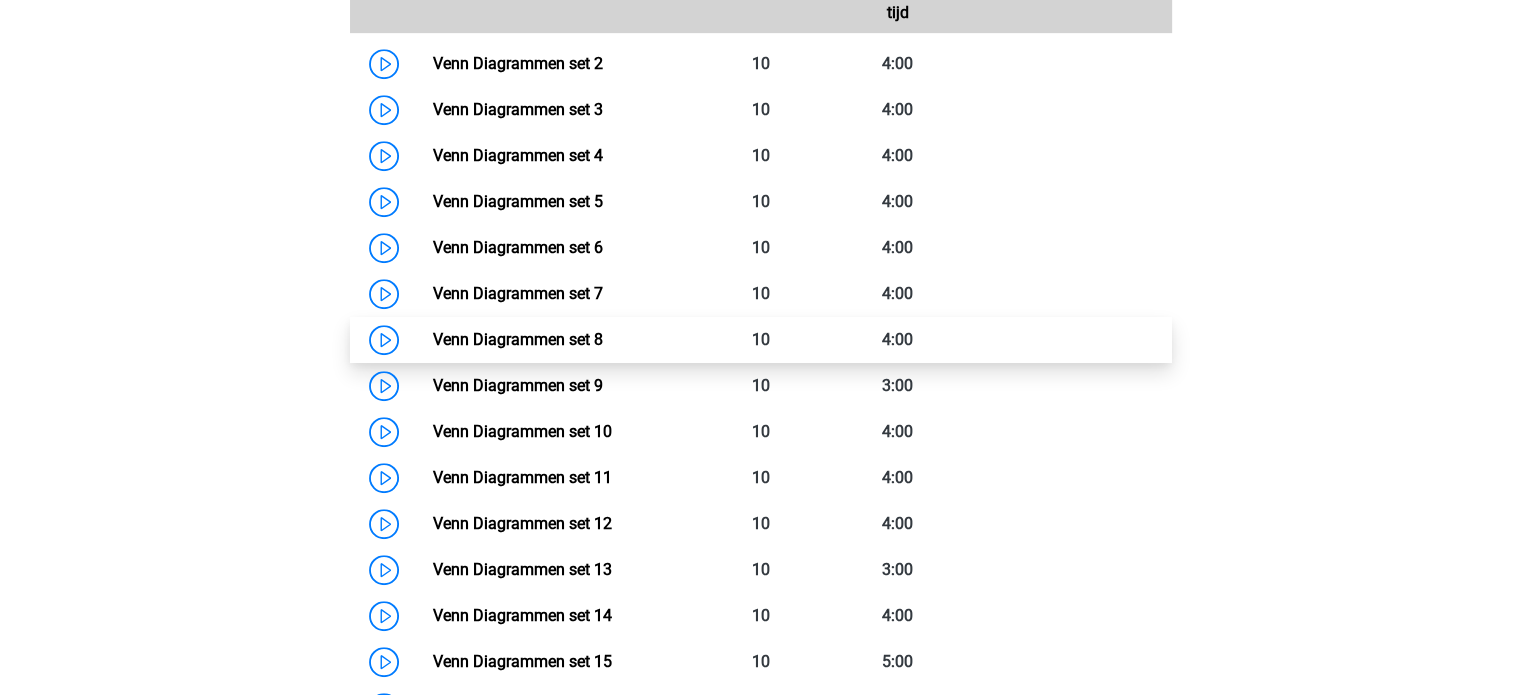 click on "Venn Diagrammen
set 8" at bounding box center [518, 339] 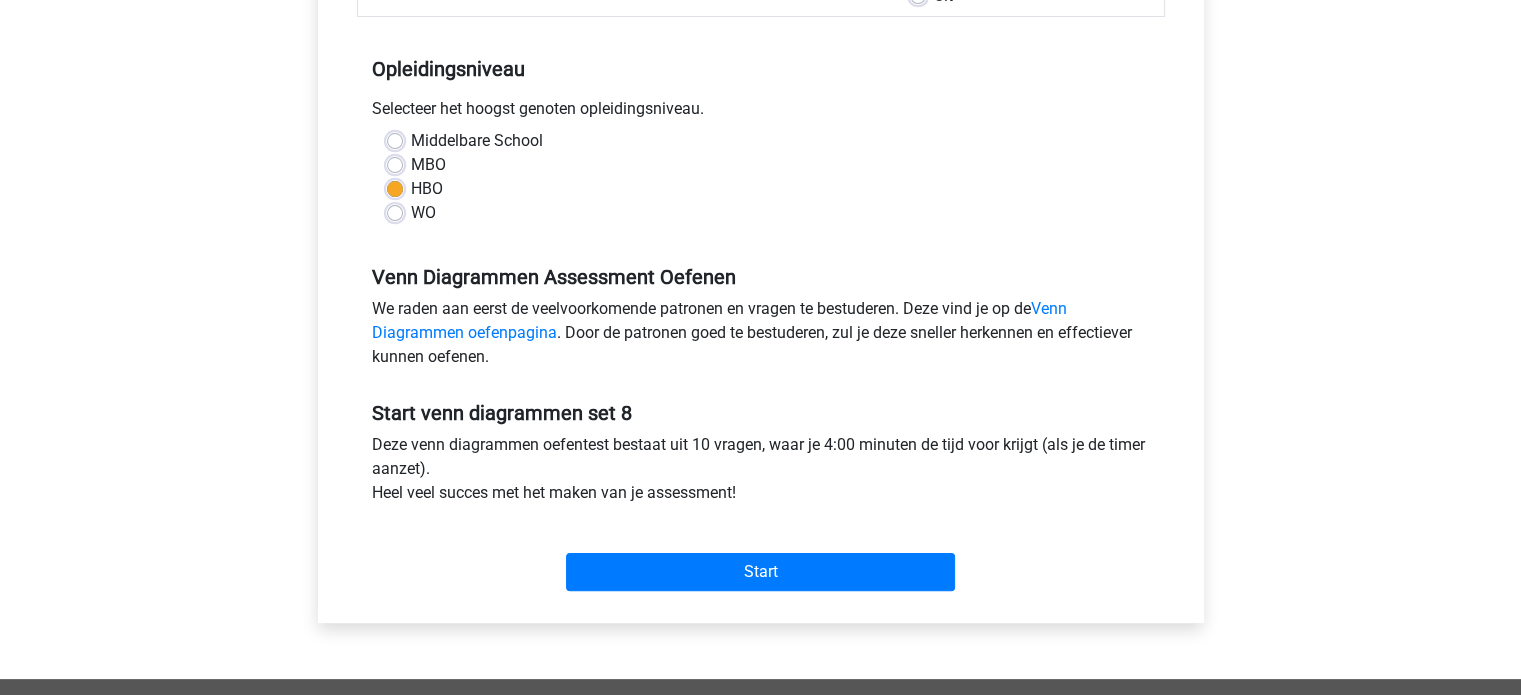scroll, scrollTop: 400, scrollLeft: 0, axis: vertical 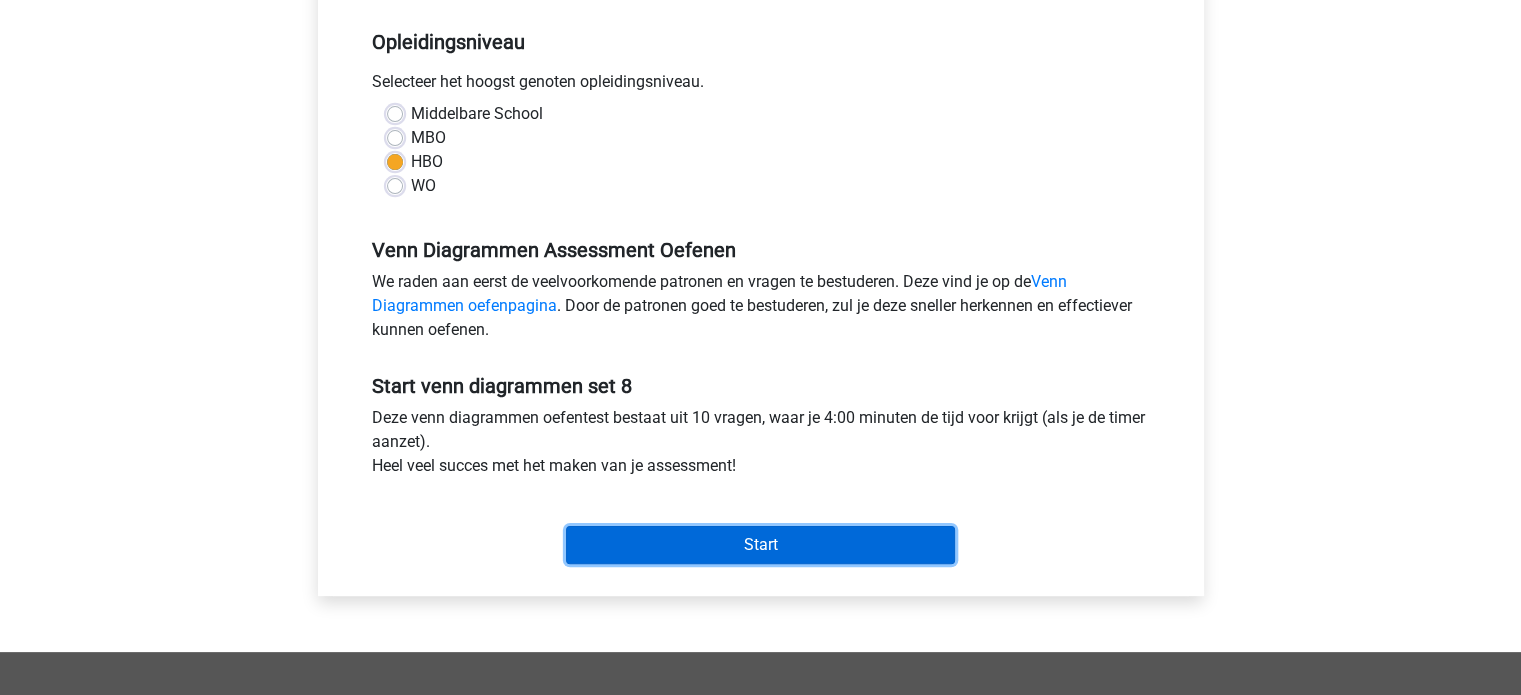 click on "Start" at bounding box center [760, 545] 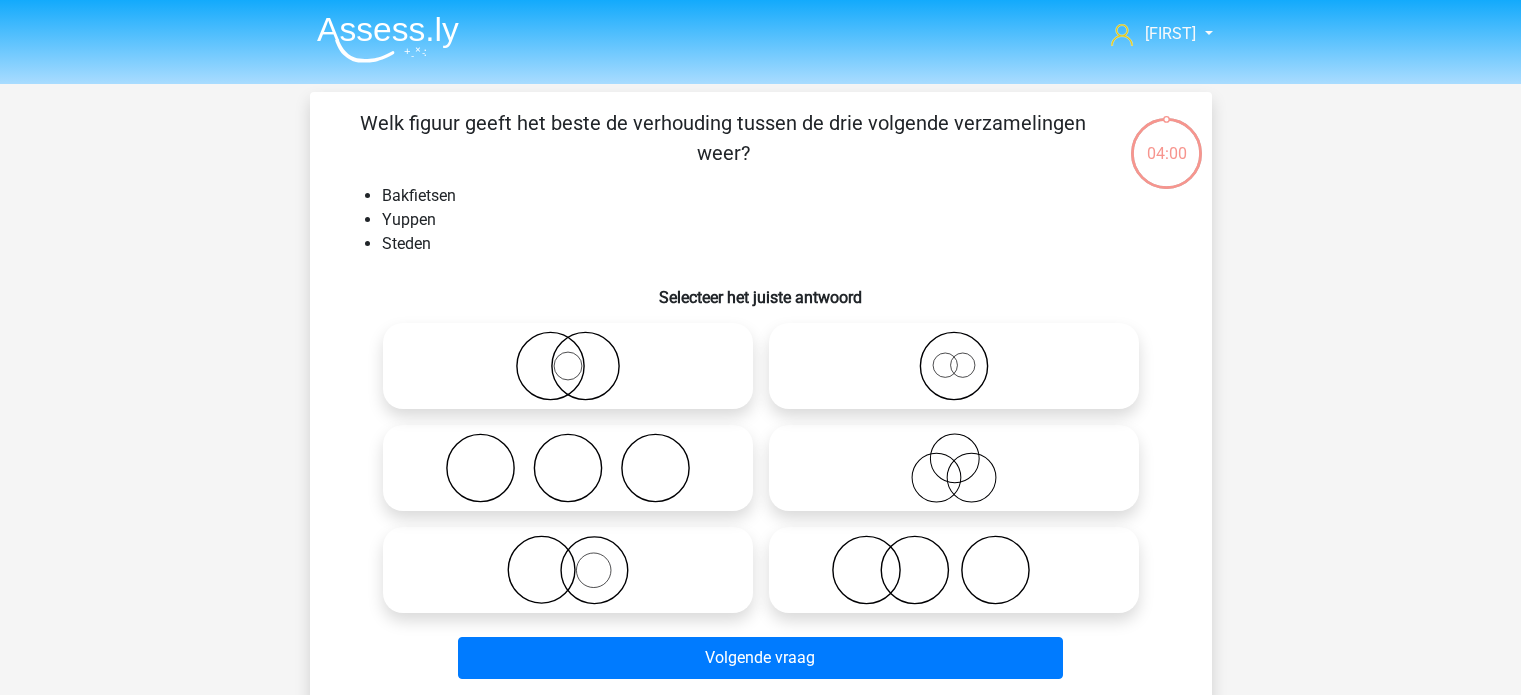 scroll, scrollTop: 0, scrollLeft: 0, axis: both 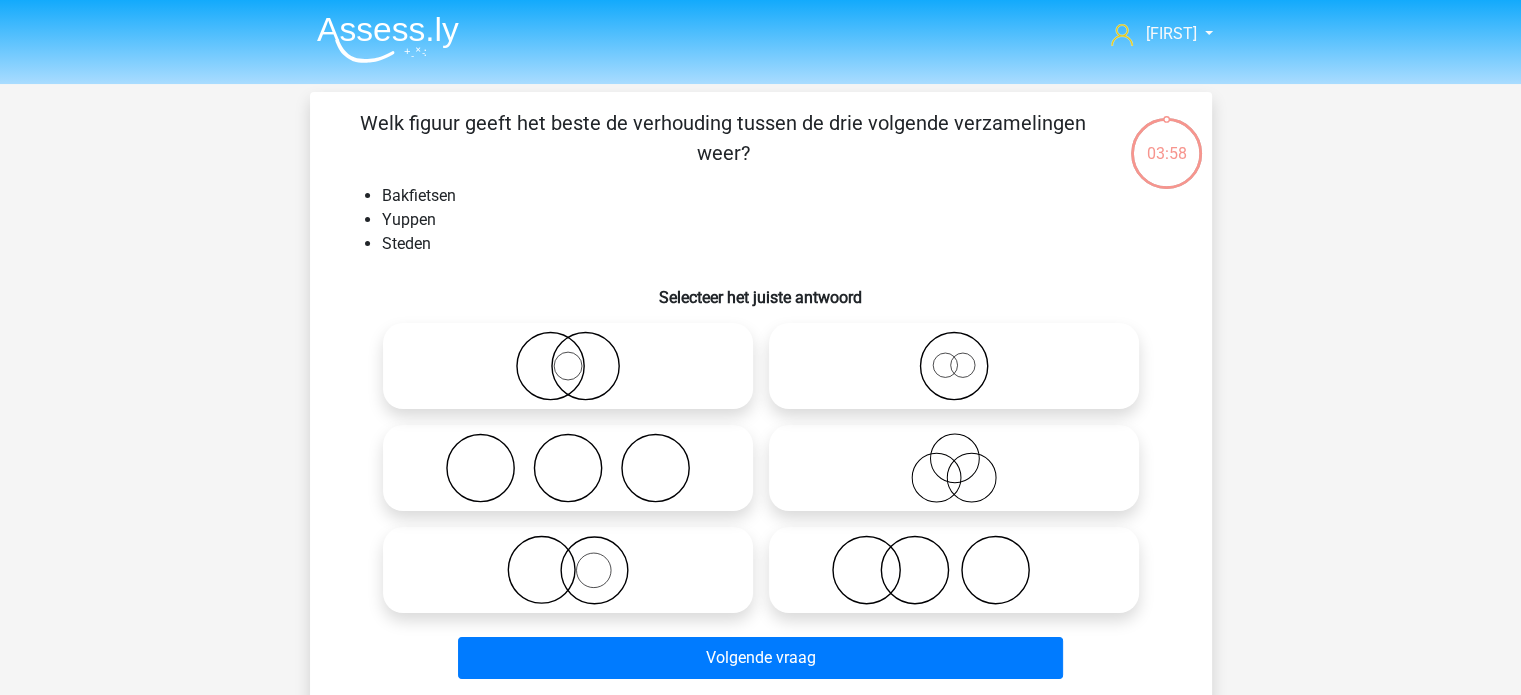 click 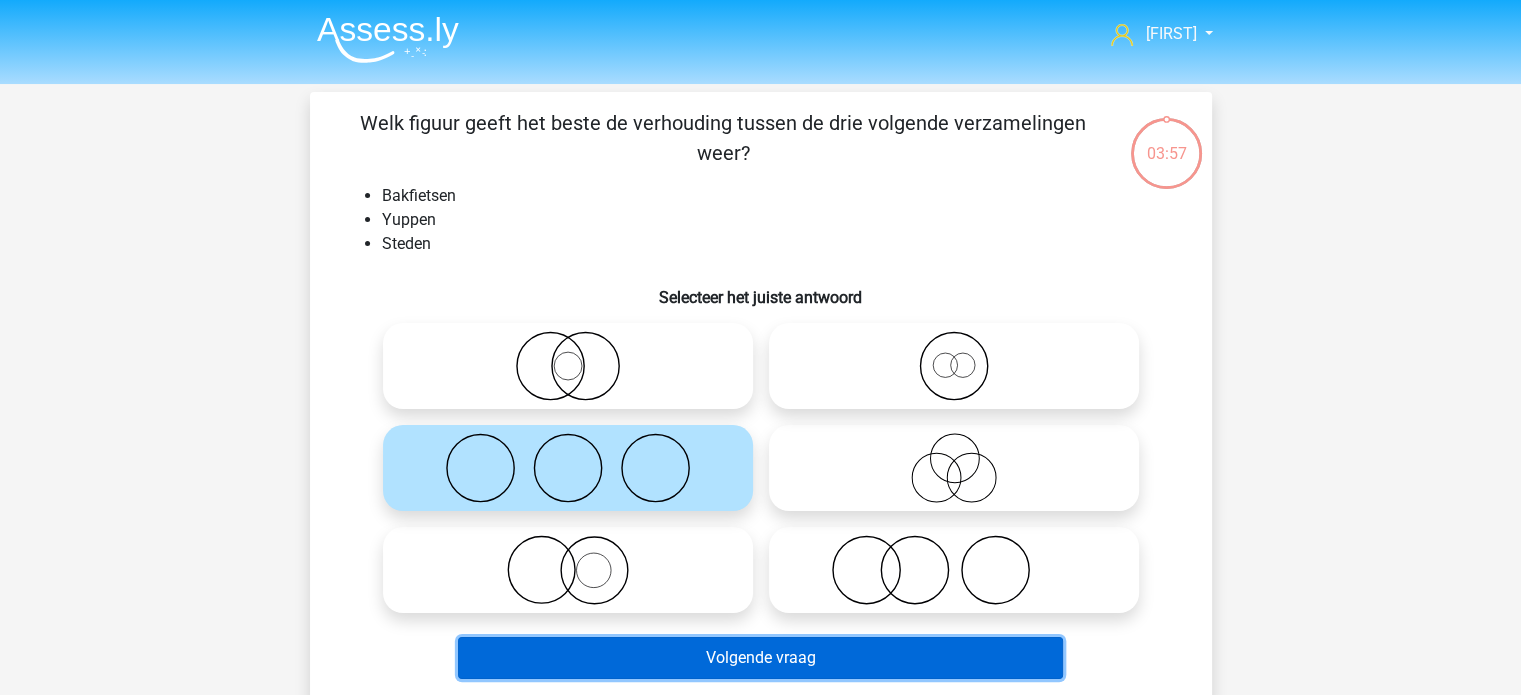 click on "Volgende vraag" at bounding box center [760, 658] 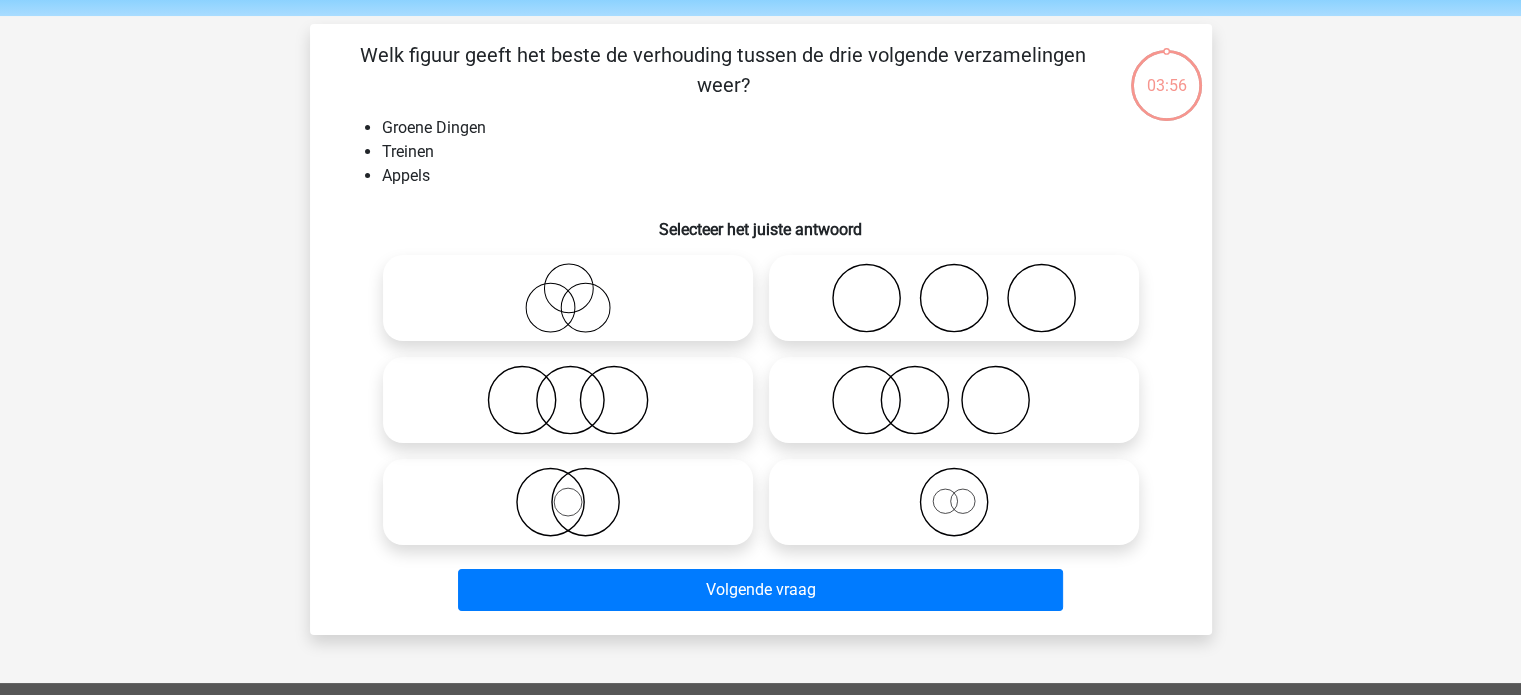 scroll, scrollTop: 92, scrollLeft: 0, axis: vertical 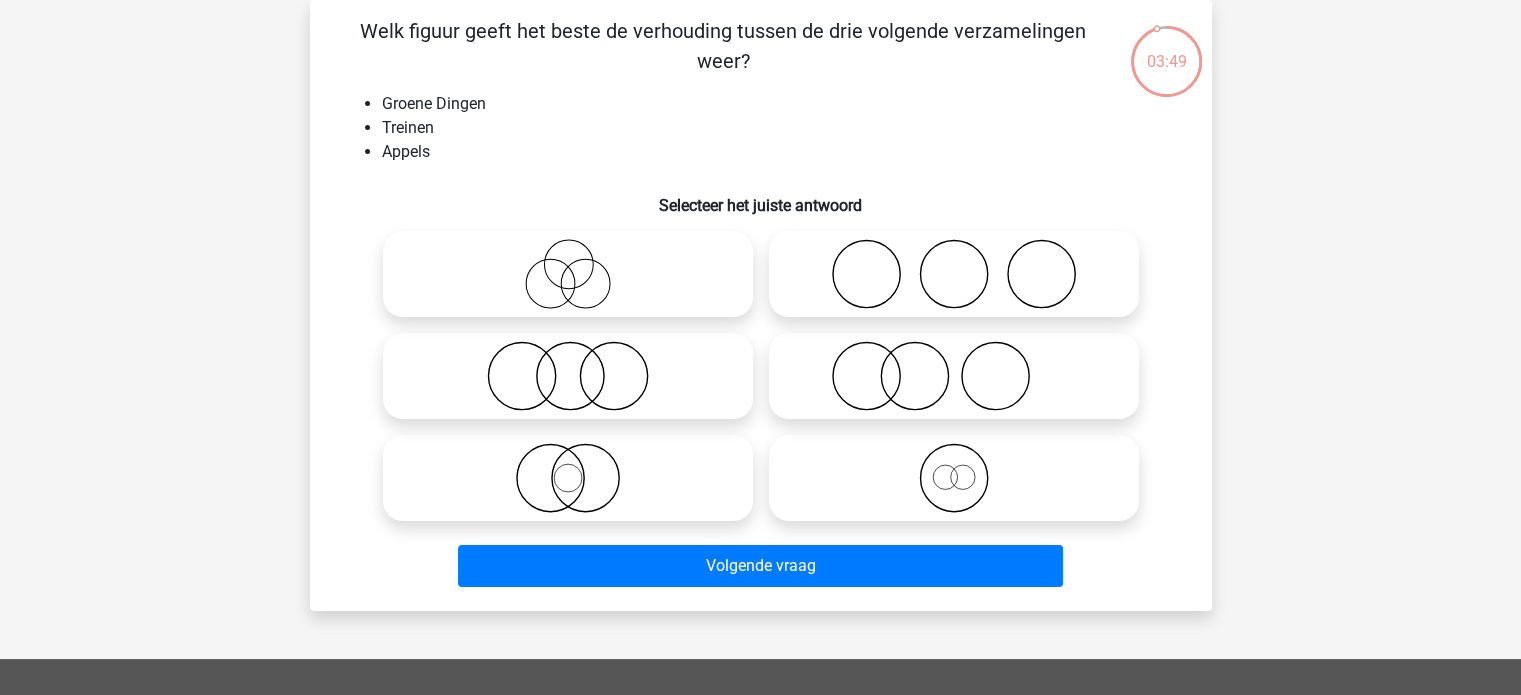 click 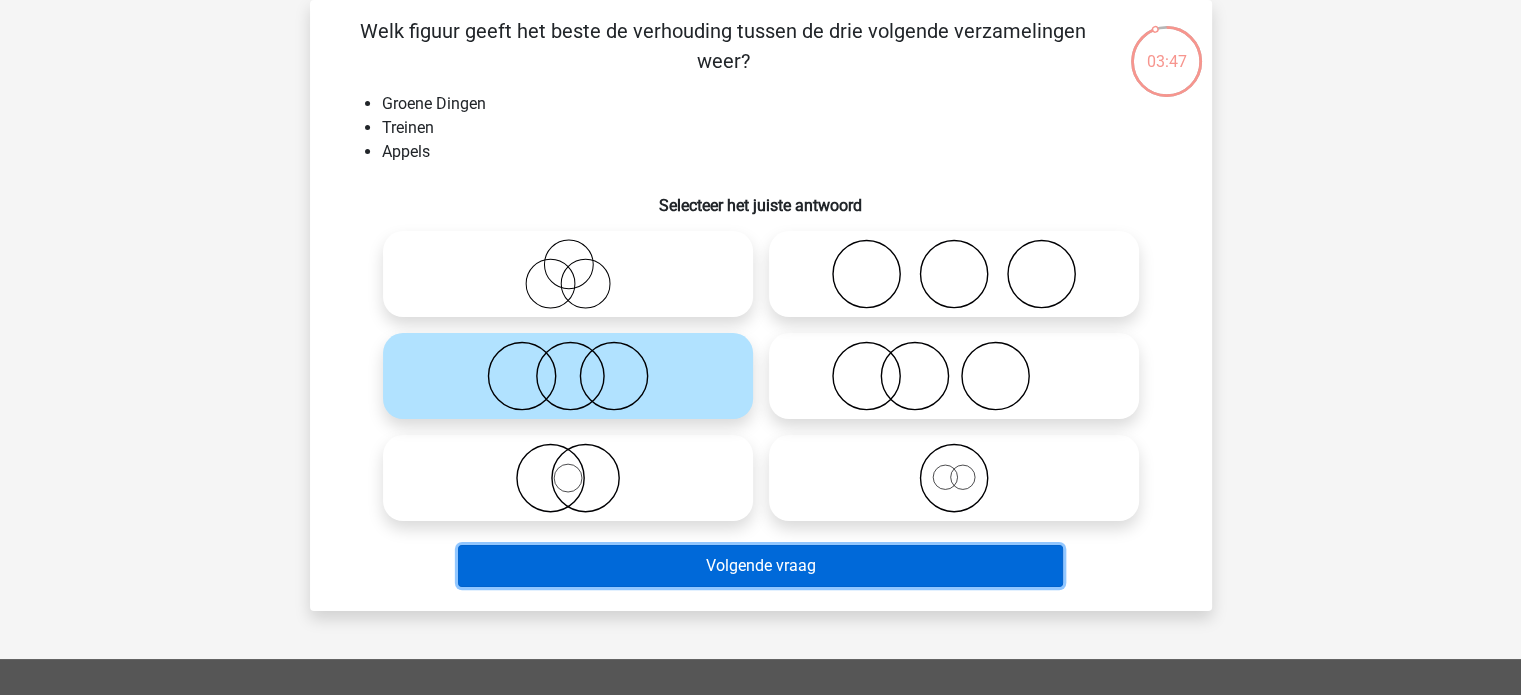 click on "Volgende vraag" at bounding box center (760, 566) 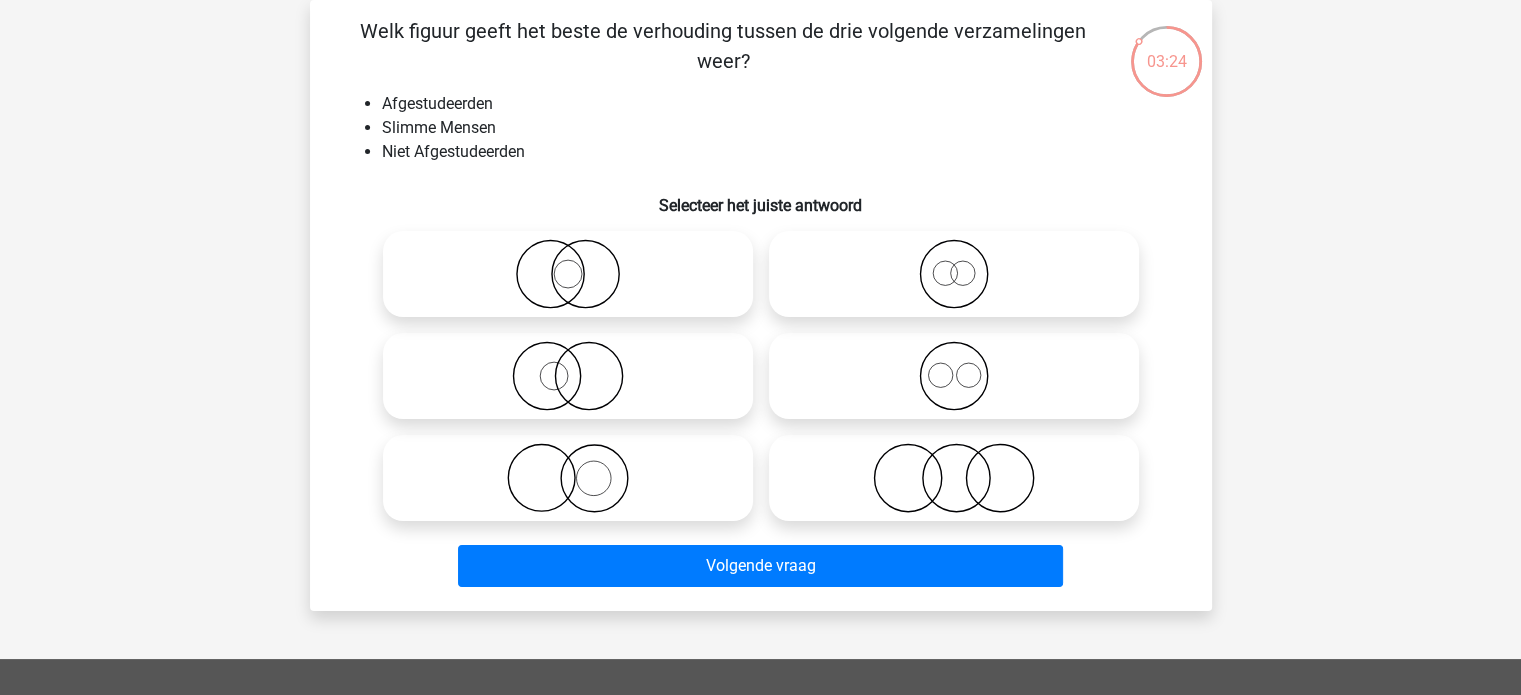 click 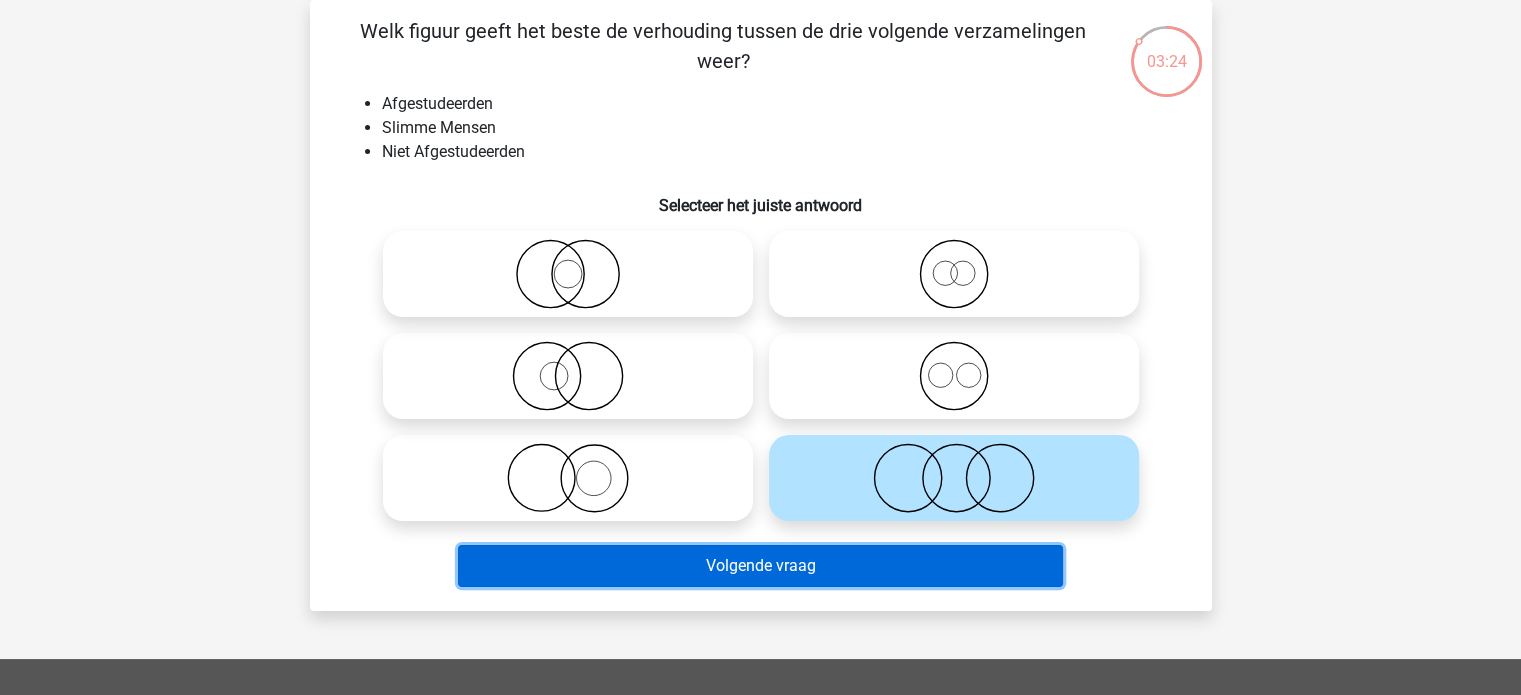 click on "Volgende vraag" at bounding box center (760, 566) 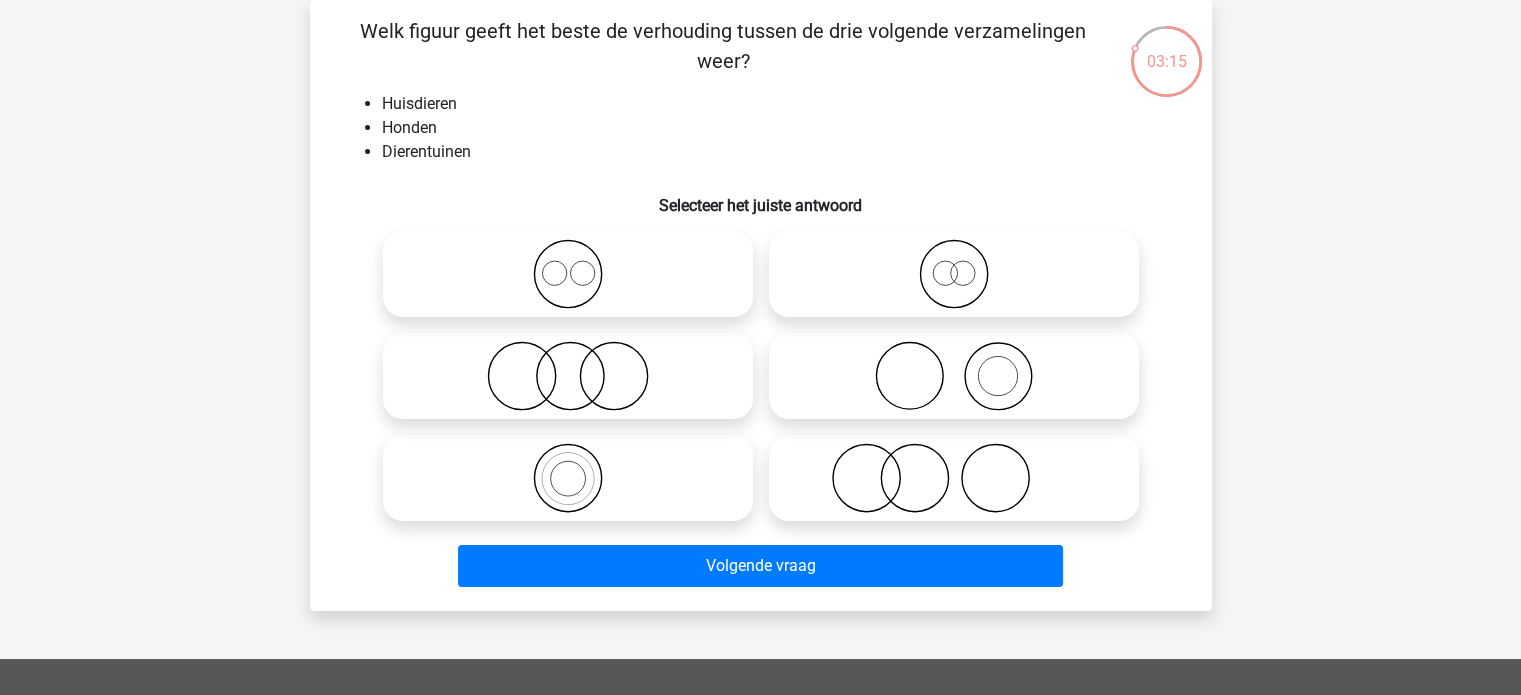 click 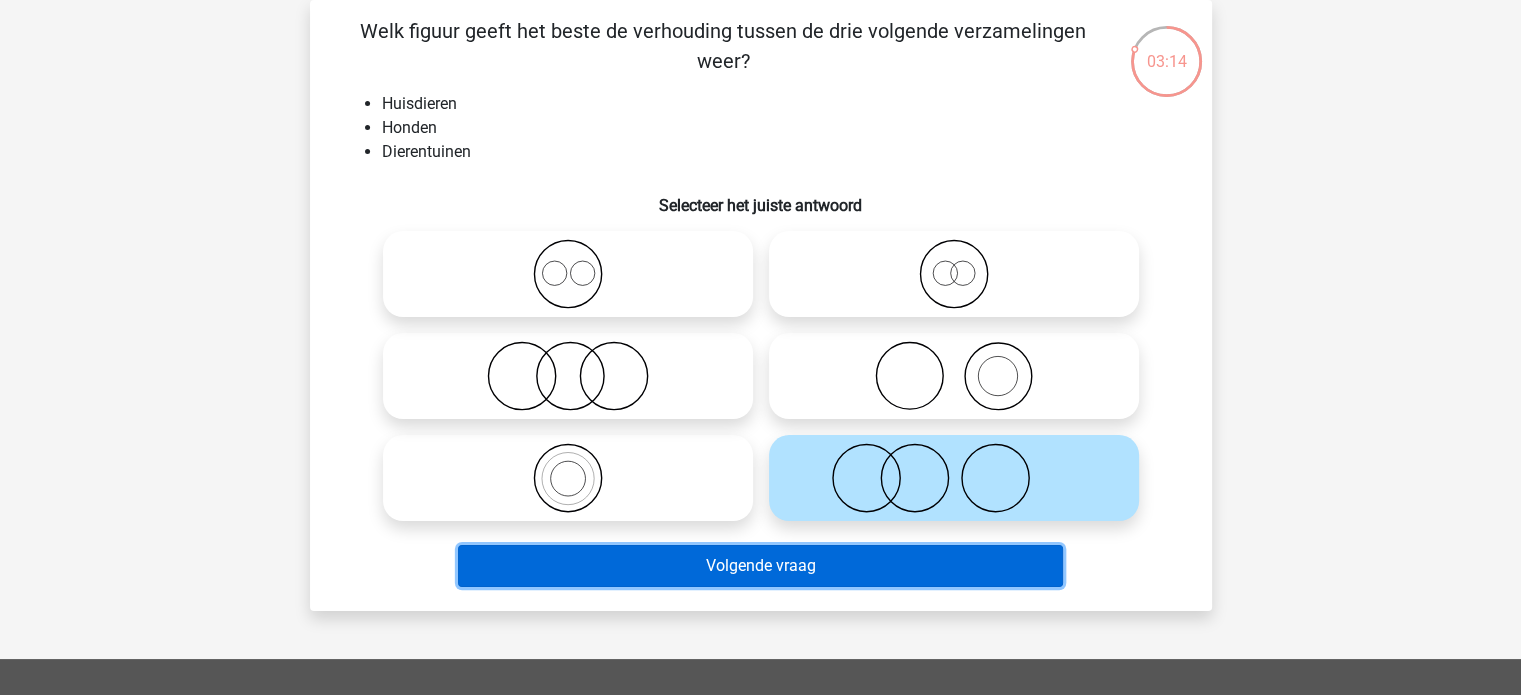 click on "Volgende vraag" at bounding box center [760, 566] 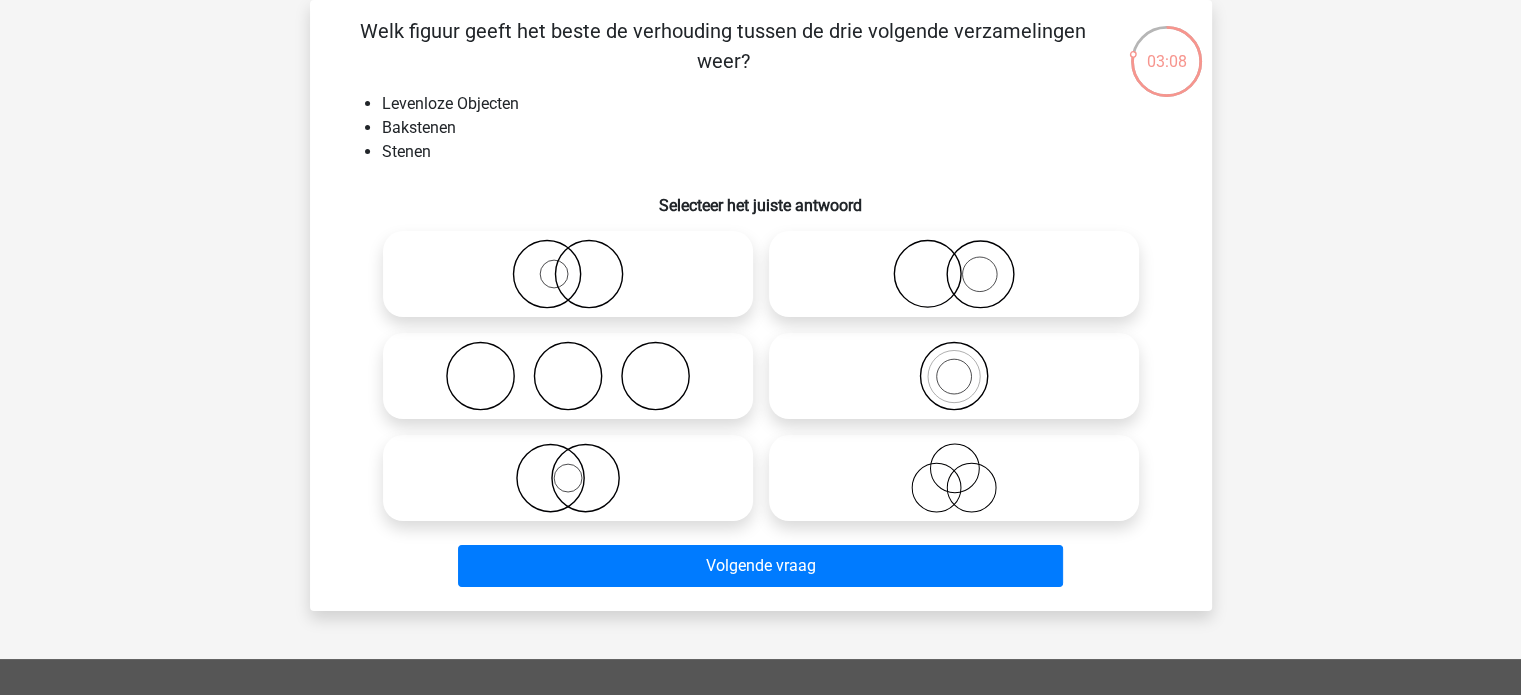 click 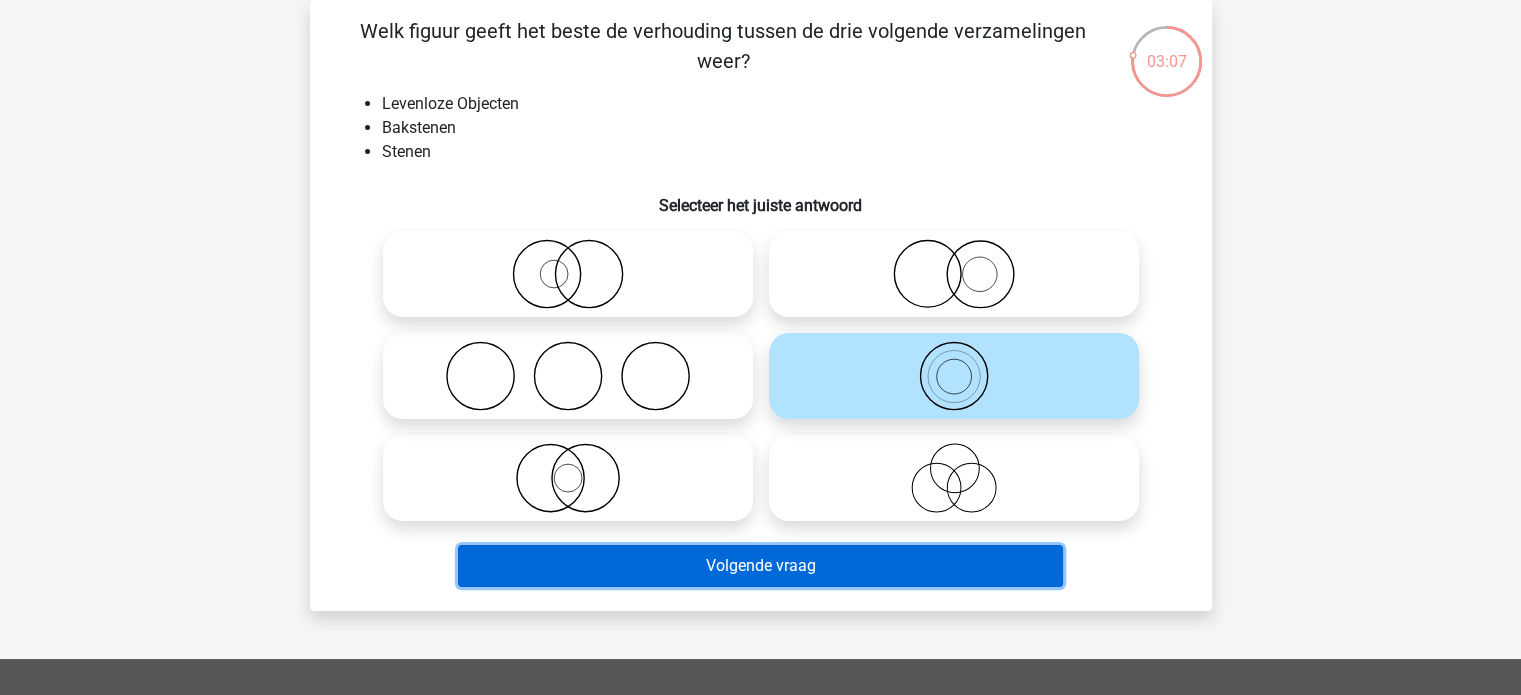 click on "Volgende vraag" at bounding box center (760, 566) 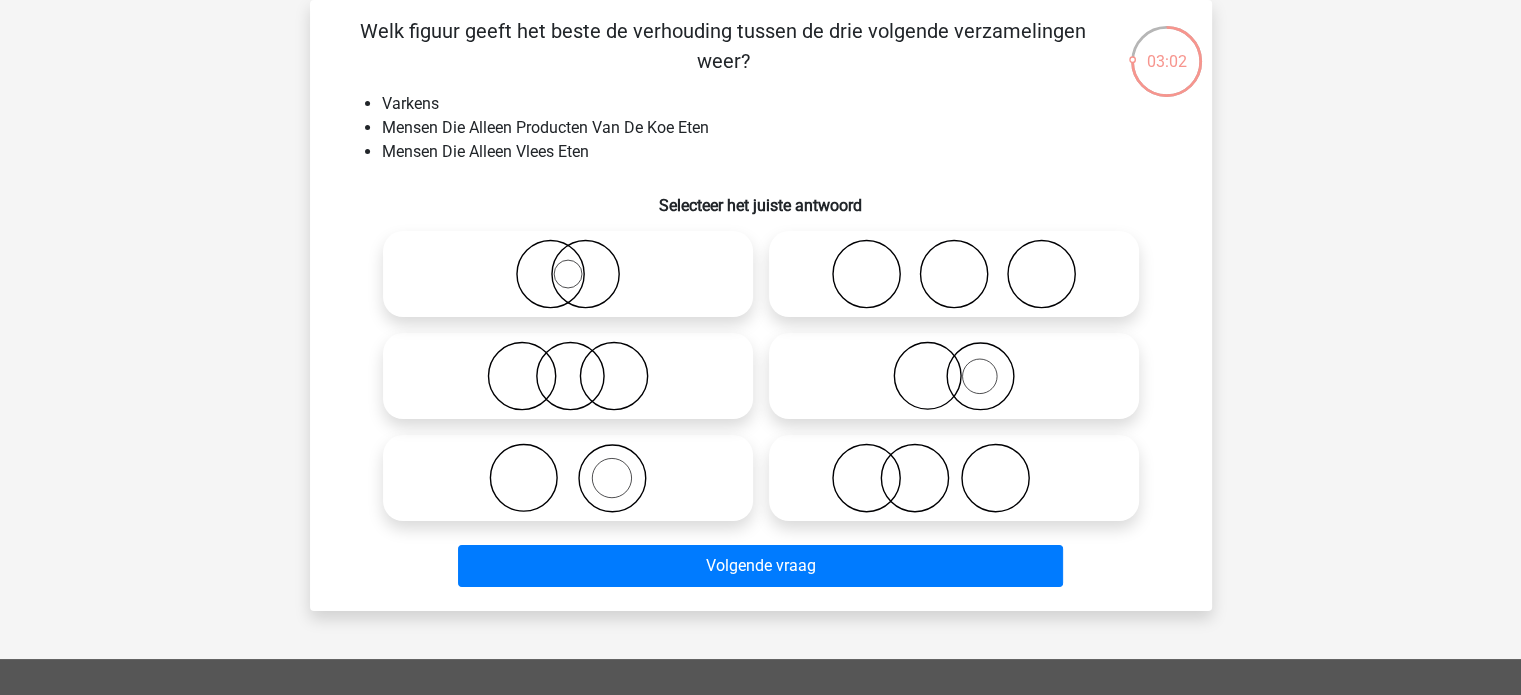 click 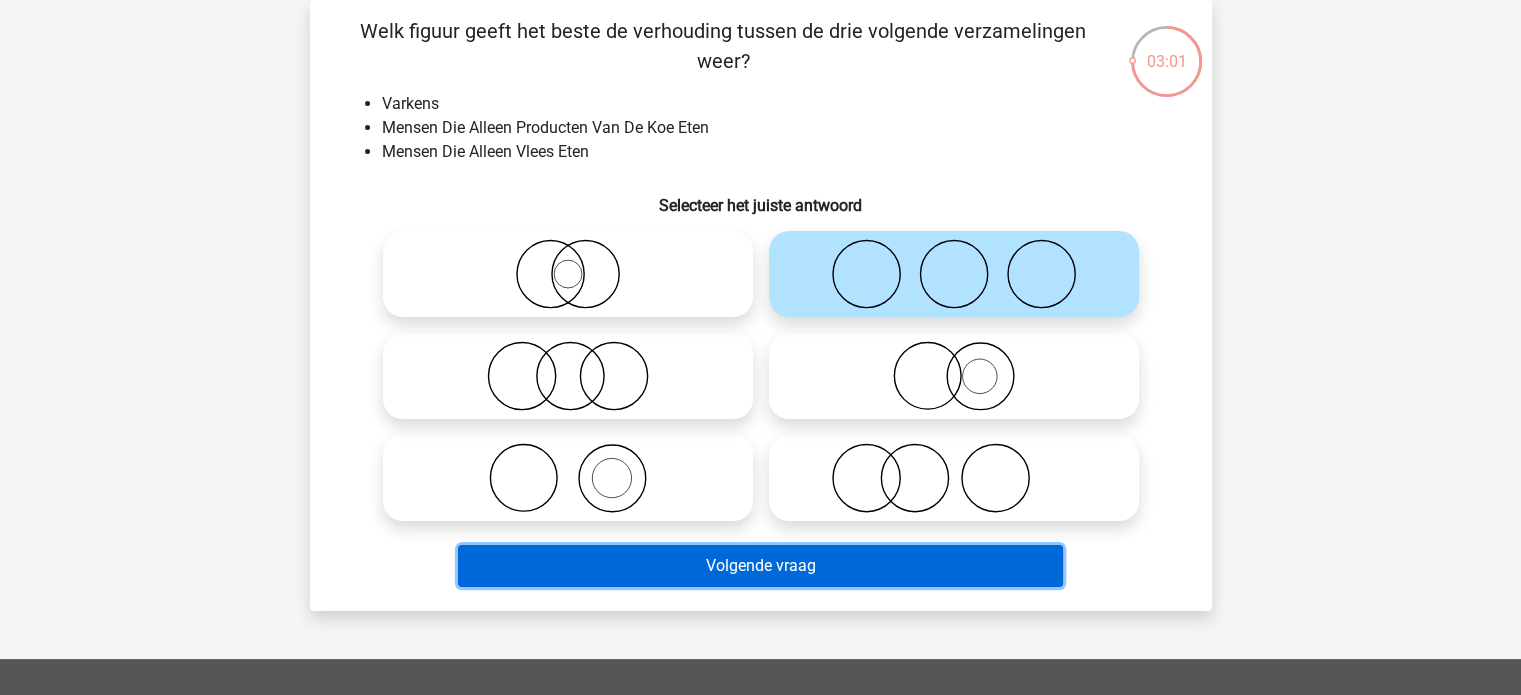 click on "Volgende vraag" at bounding box center (760, 566) 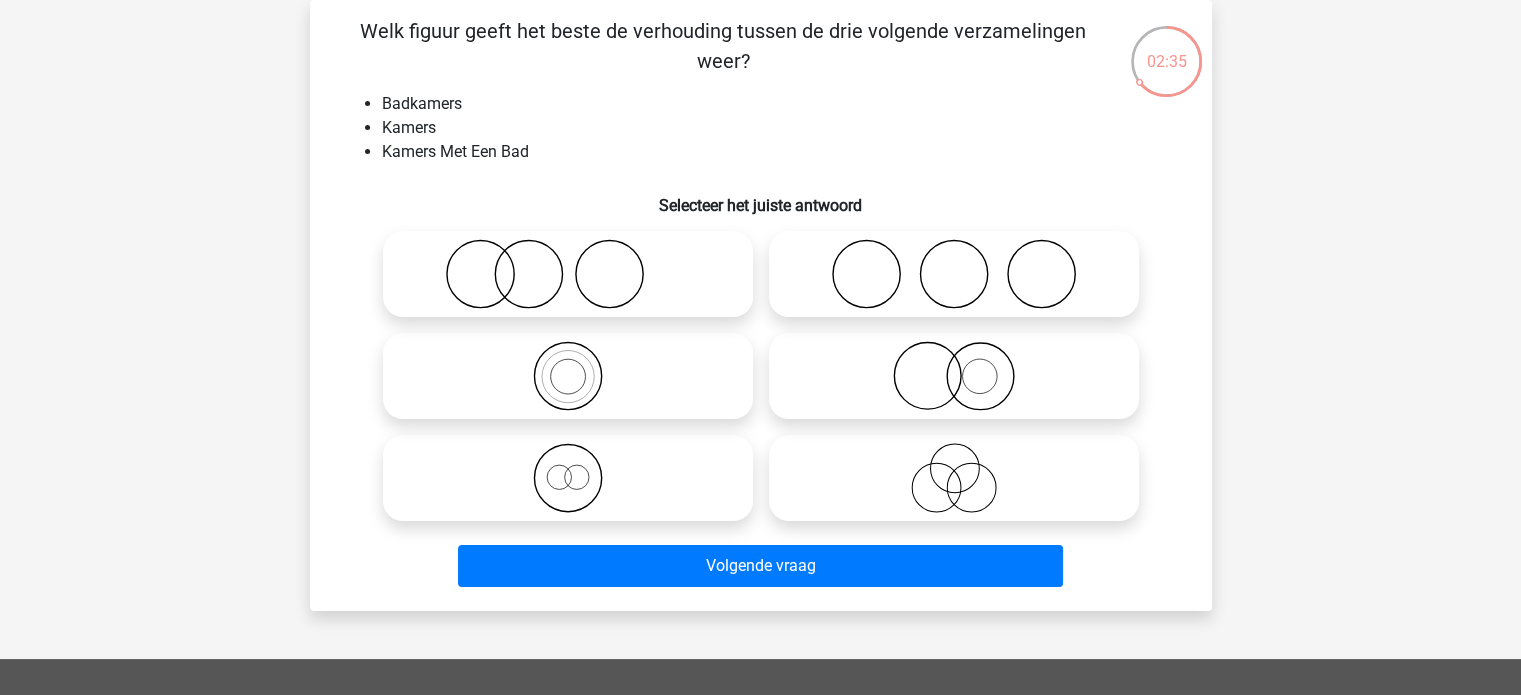 click 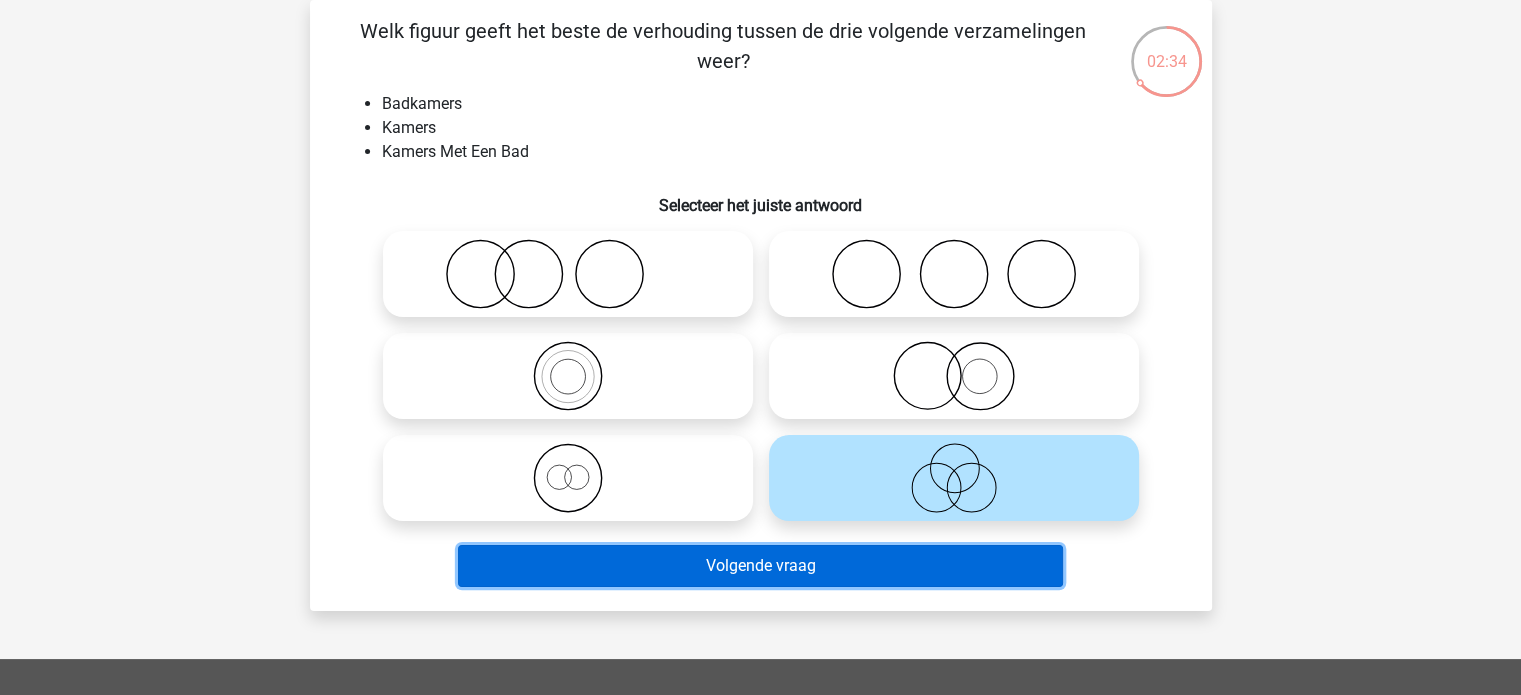 click on "Volgende vraag" at bounding box center (760, 566) 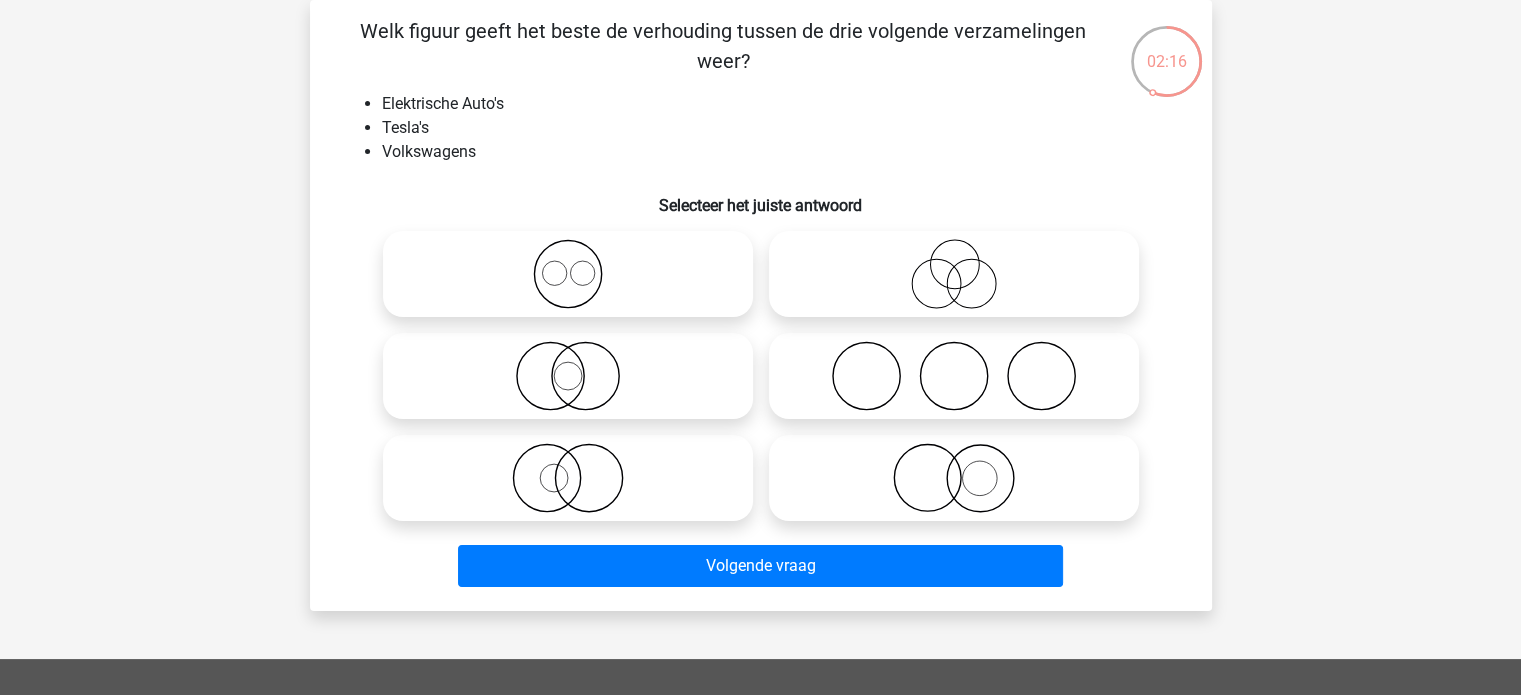 click 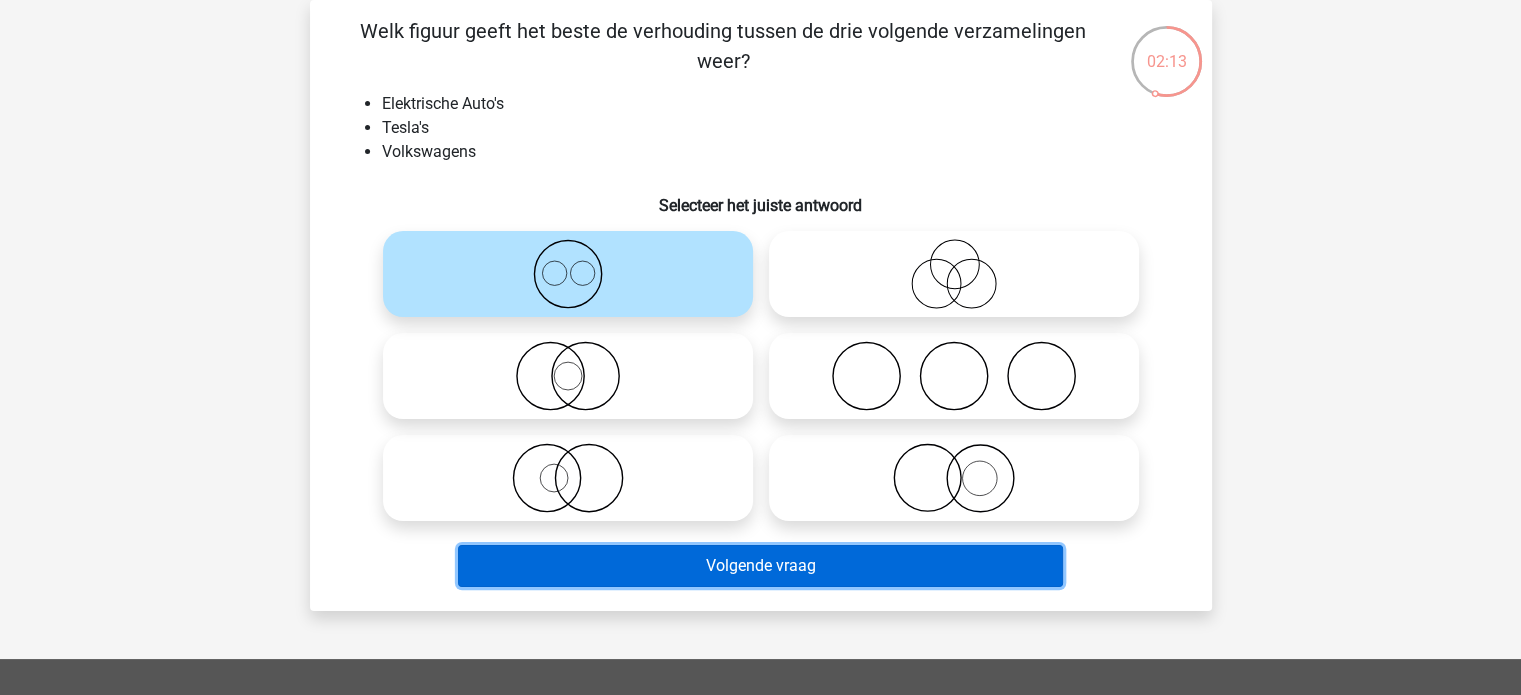 click on "Volgende vraag" at bounding box center (760, 566) 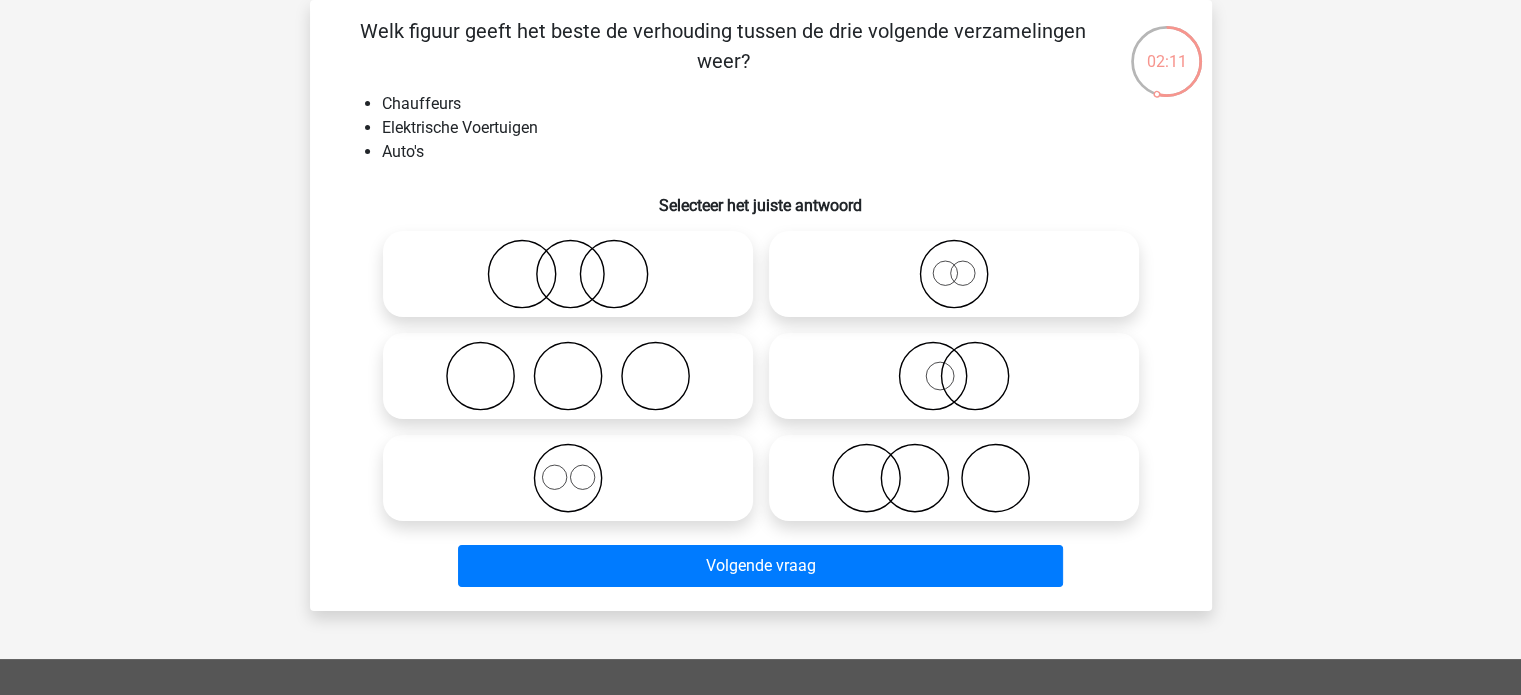 click 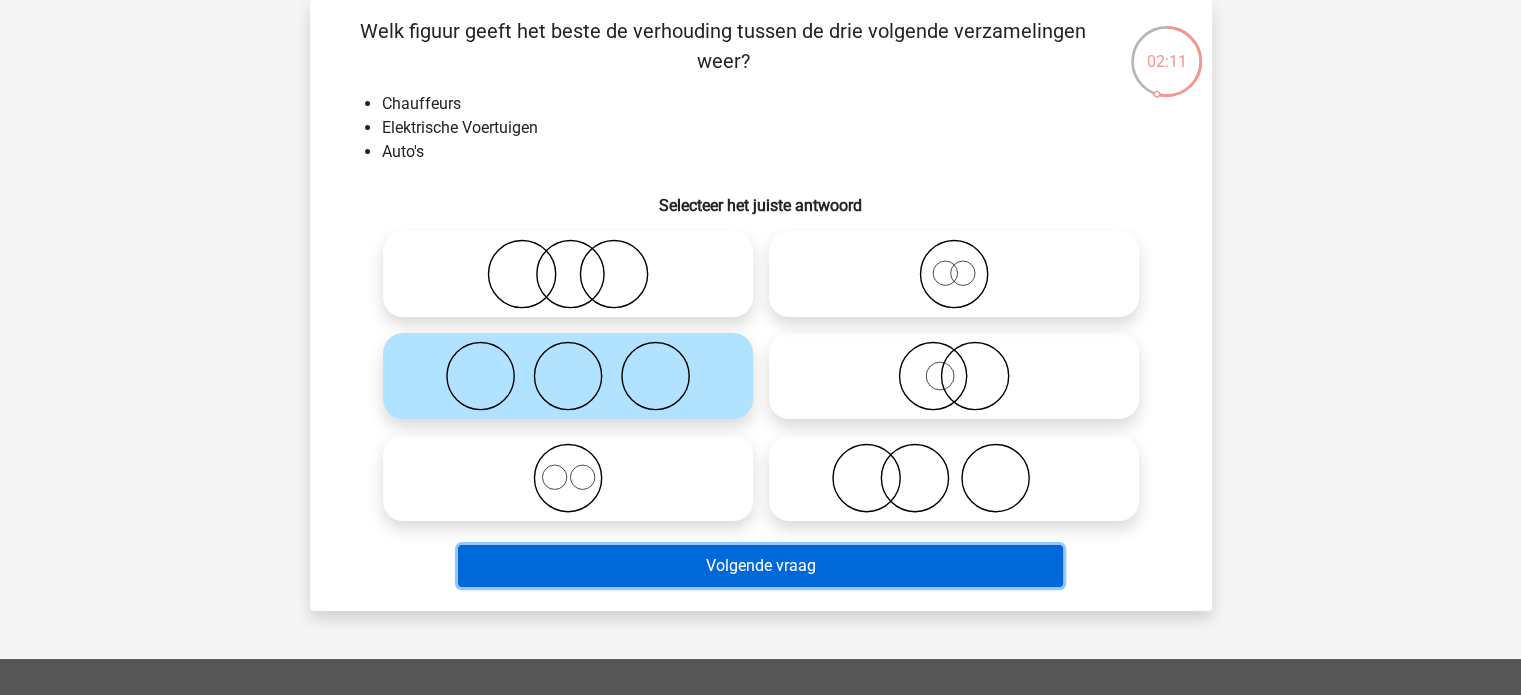 click on "Volgende vraag" at bounding box center (760, 566) 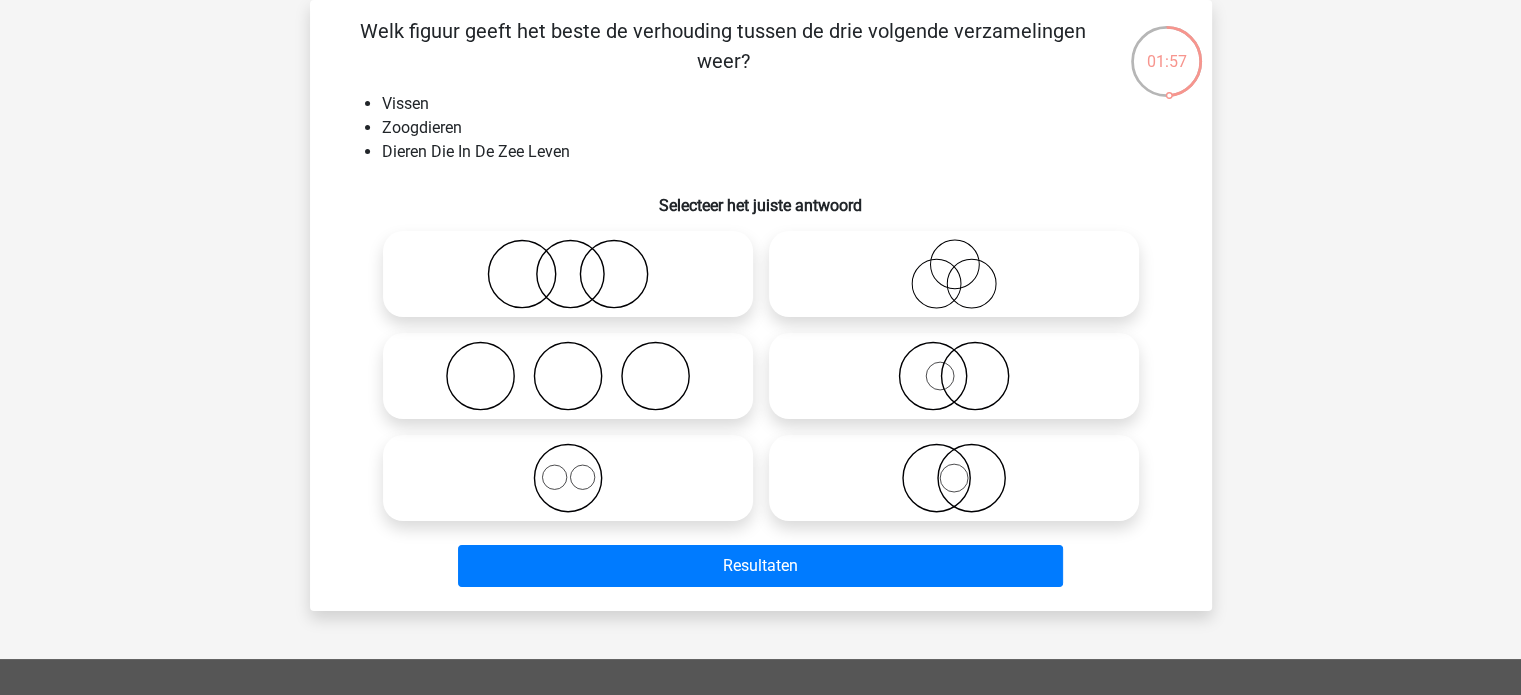 click 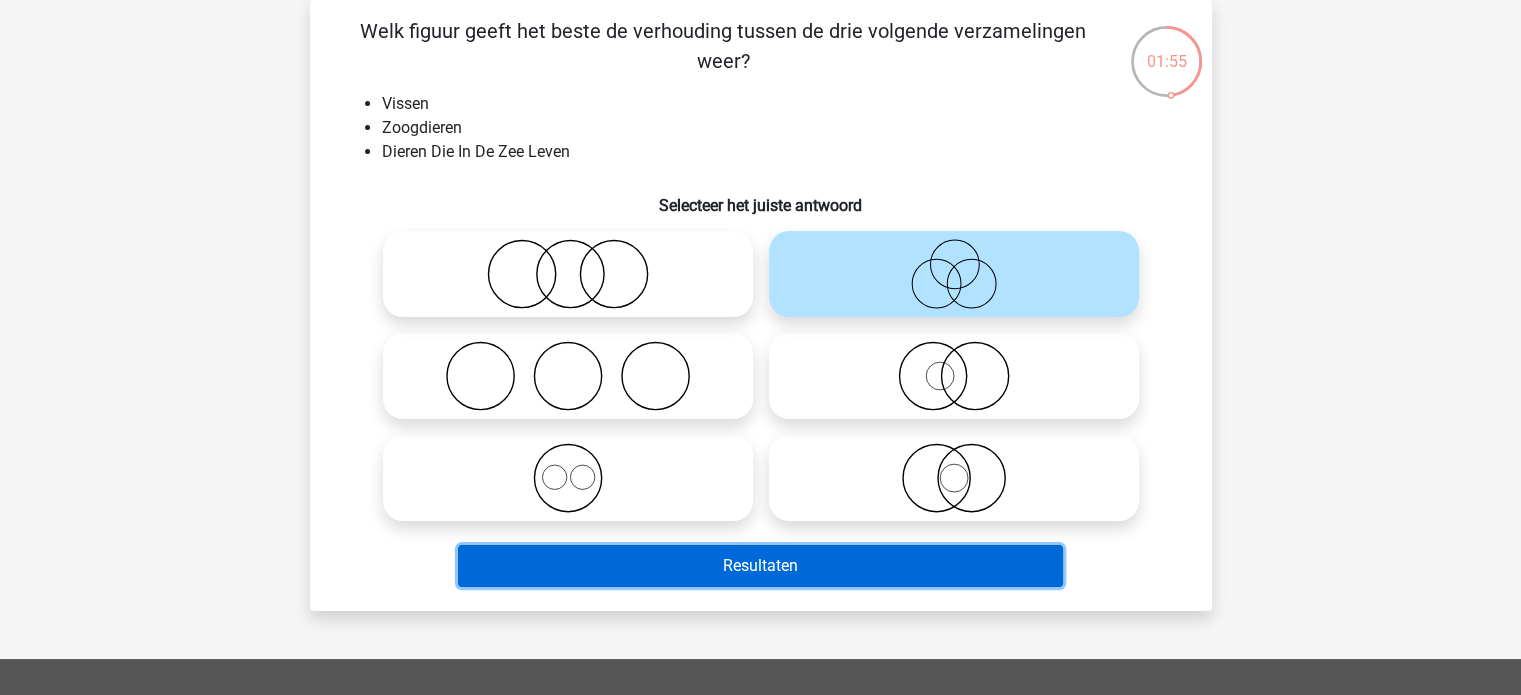 click on "Resultaten" at bounding box center [760, 566] 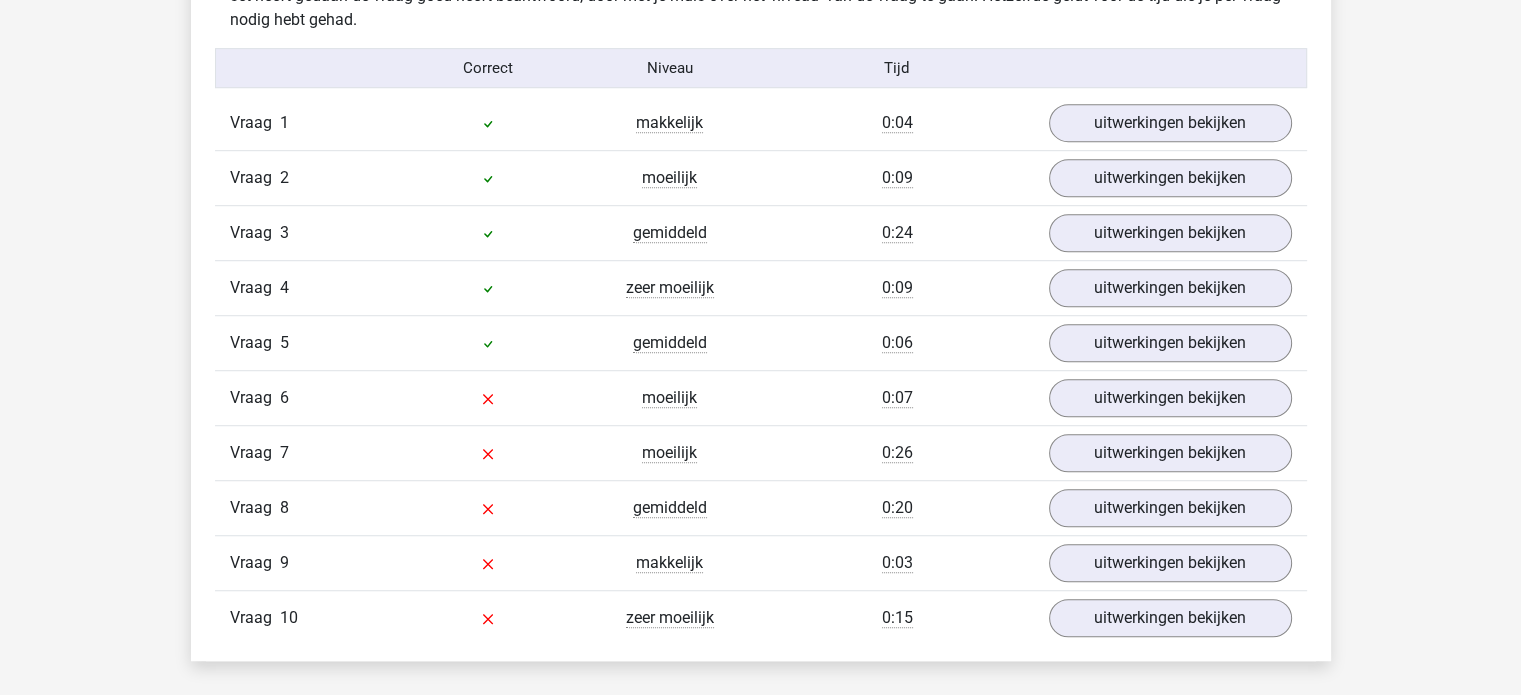 scroll, scrollTop: 1300, scrollLeft: 0, axis: vertical 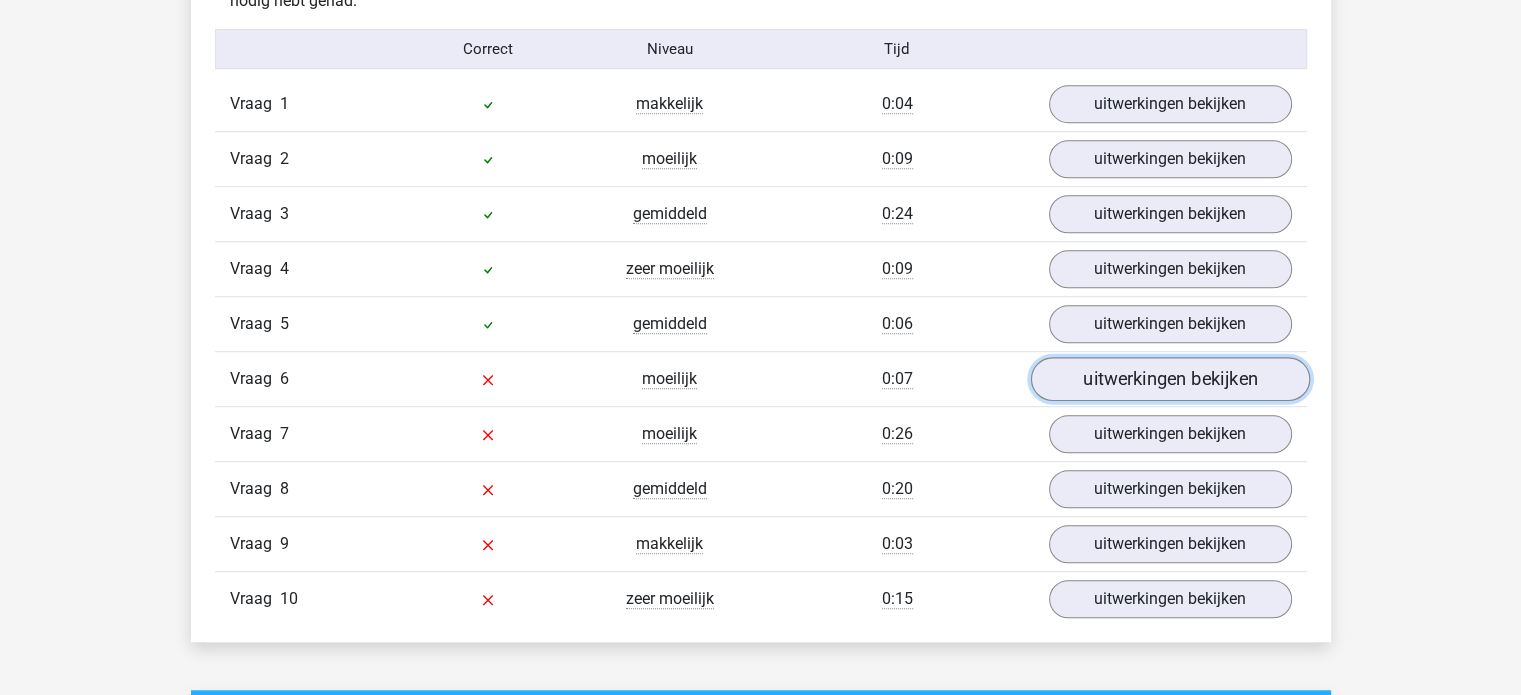 click on "uitwerkingen bekijken" at bounding box center (1169, 380) 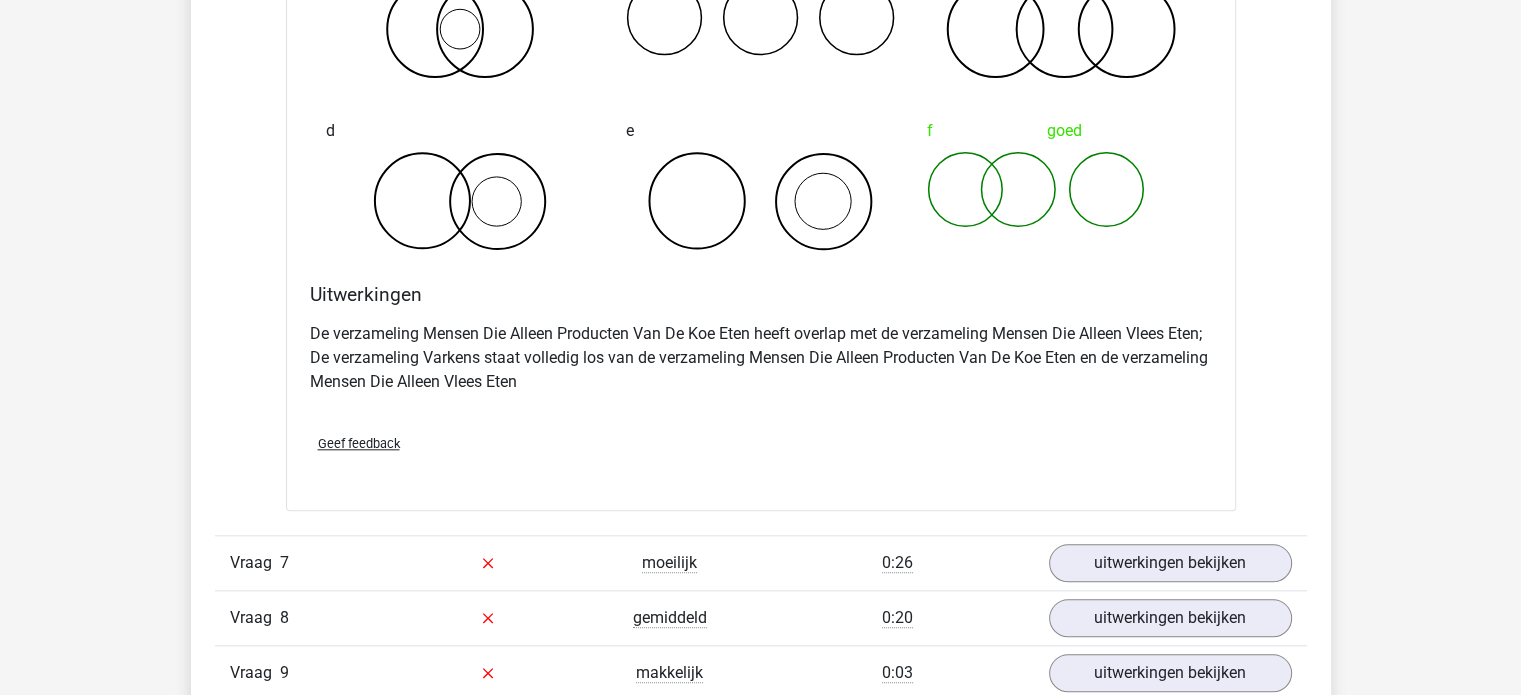 scroll, scrollTop: 2100, scrollLeft: 0, axis: vertical 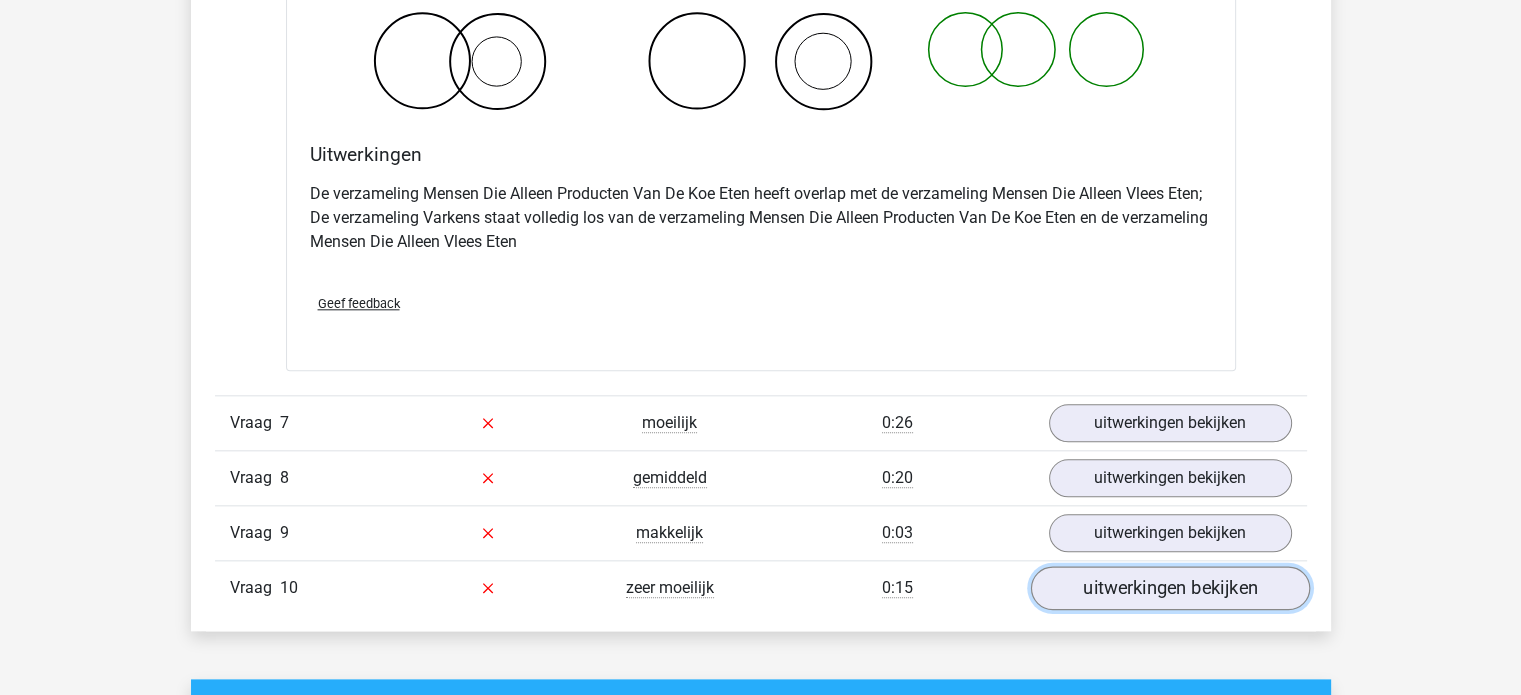 click on "uitwerkingen bekijken" at bounding box center [1169, 588] 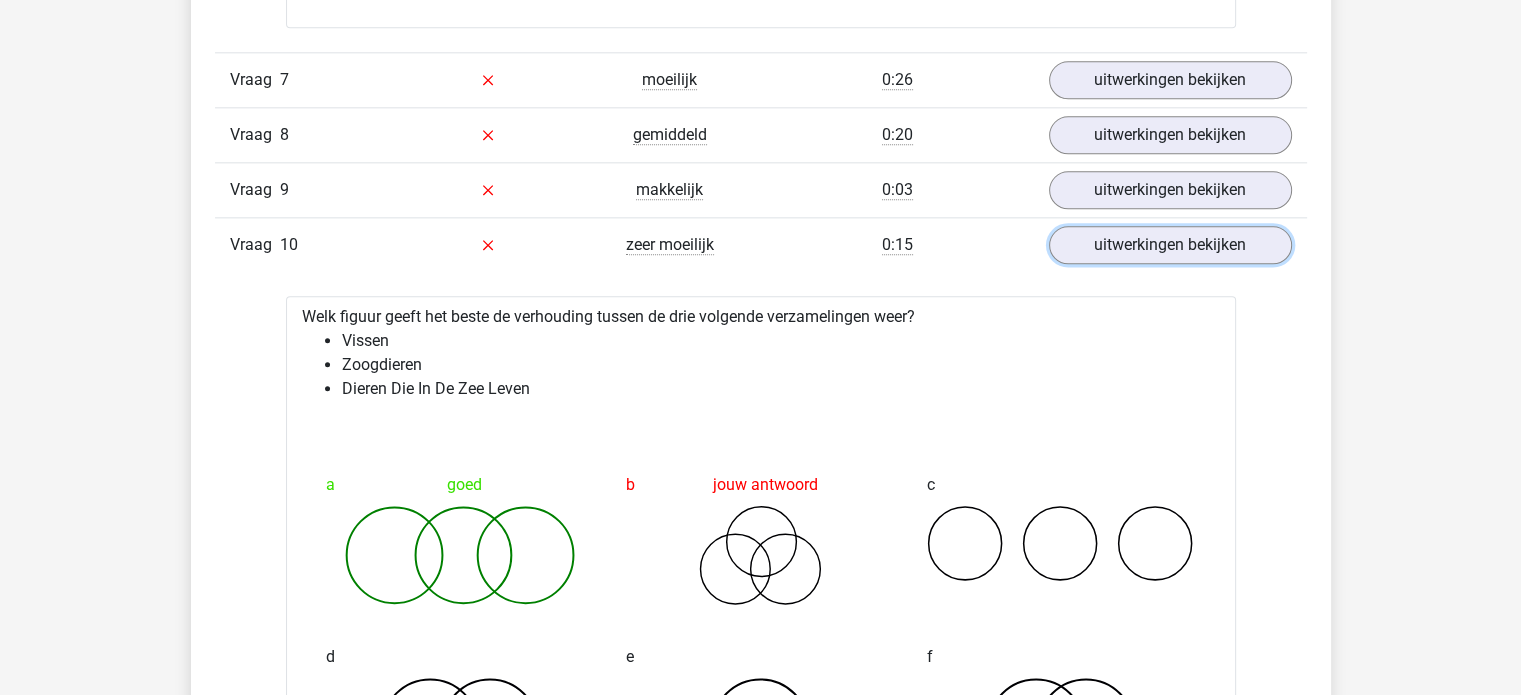 scroll, scrollTop: 2300, scrollLeft: 0, axis: vertical 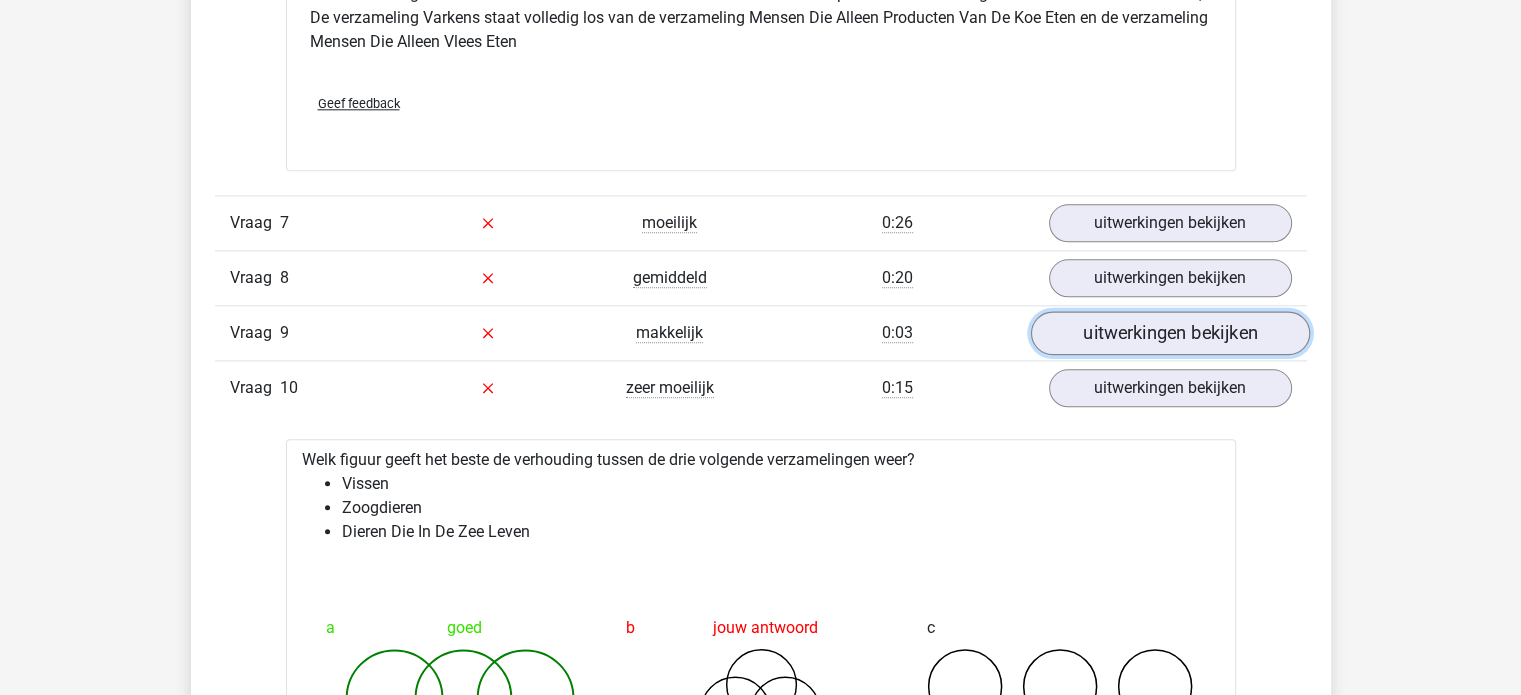 click on "uitwerkingen bekijken" at bounding box center (1169, 333) 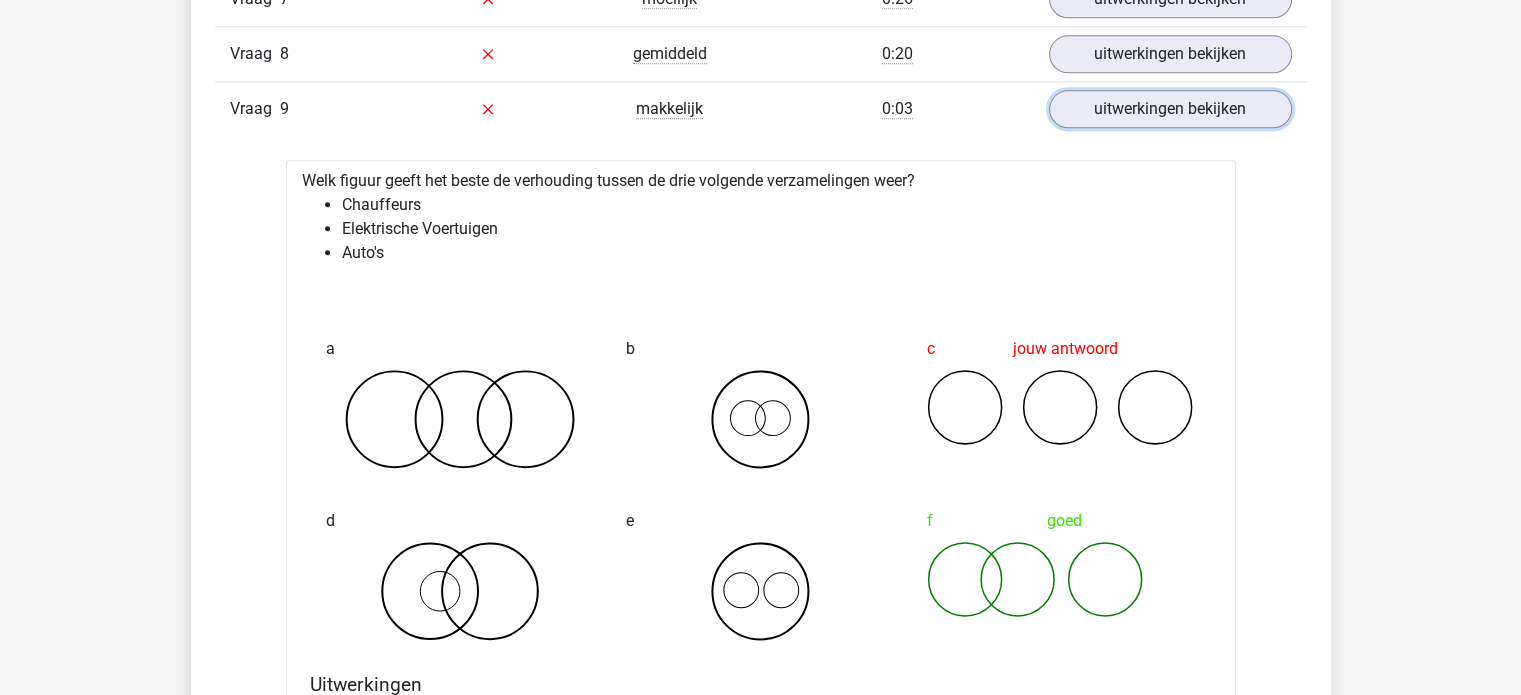 scroll, scrollTop: 2600, scrollLeft: 0, axis: vertical 